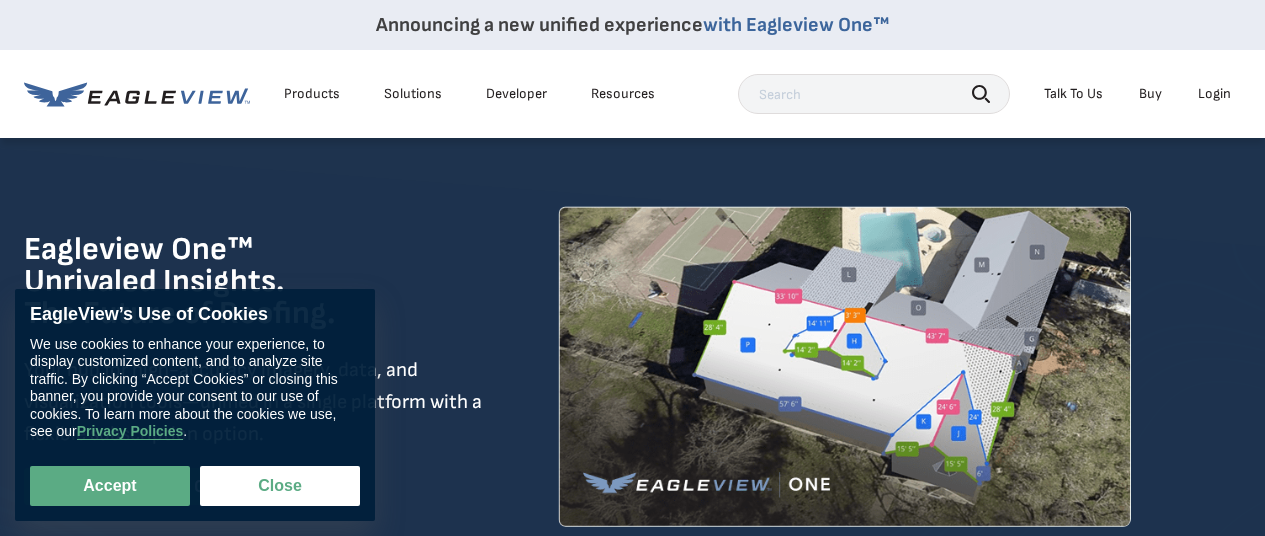 scroll, scrollTop: 0, scrollLeft: 0, axis: both 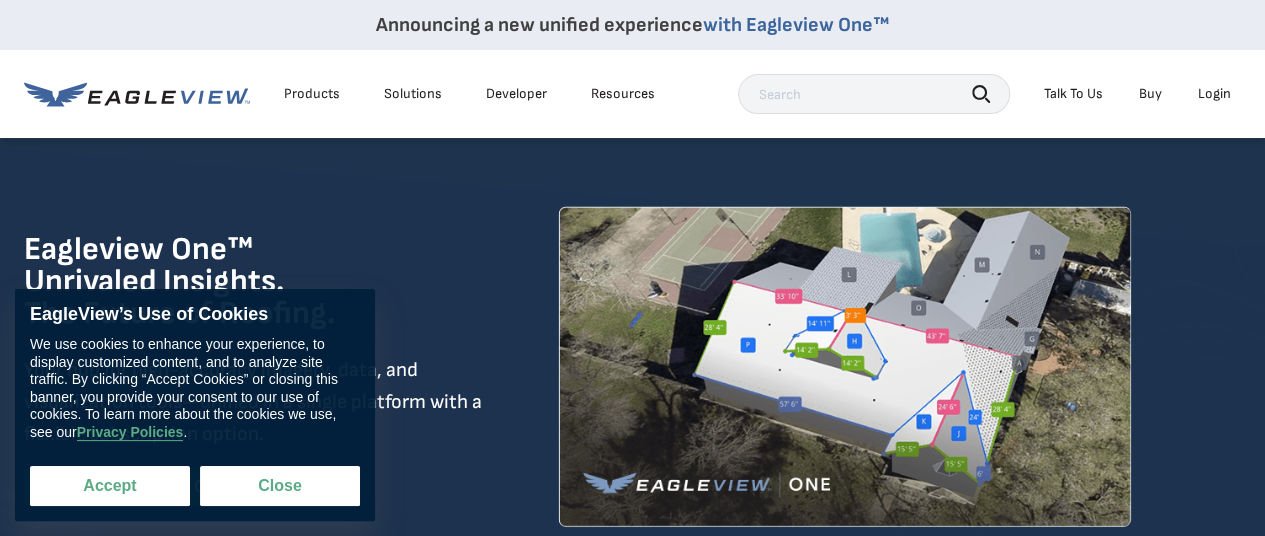 click on "Accept" at bounding box center [110, 486] 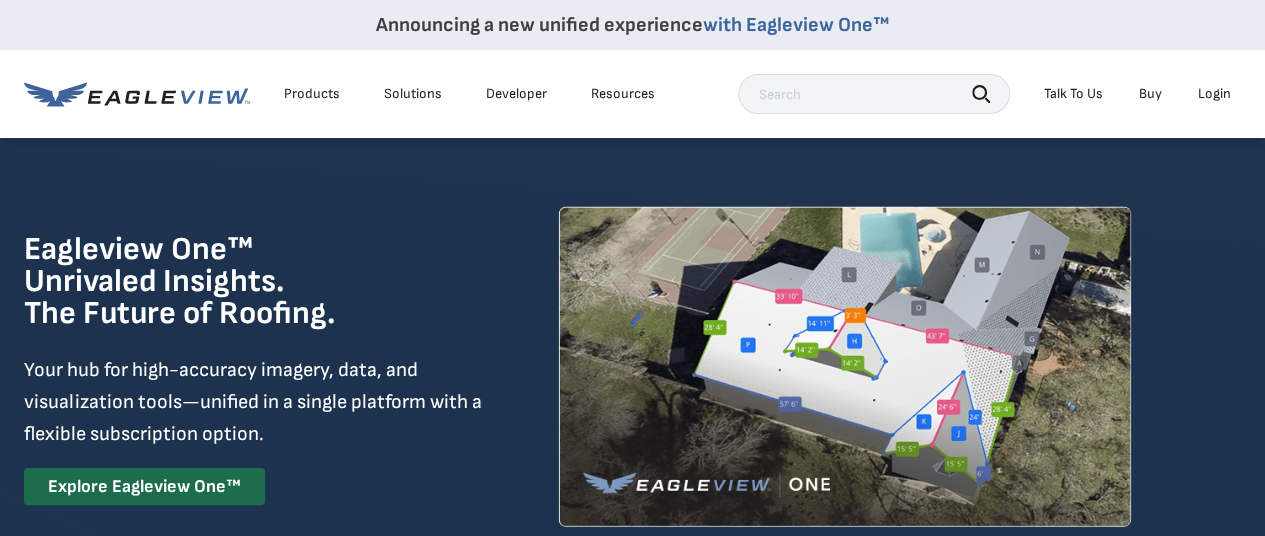 click on "Talk To Us" at bounding box center [1073, 94] 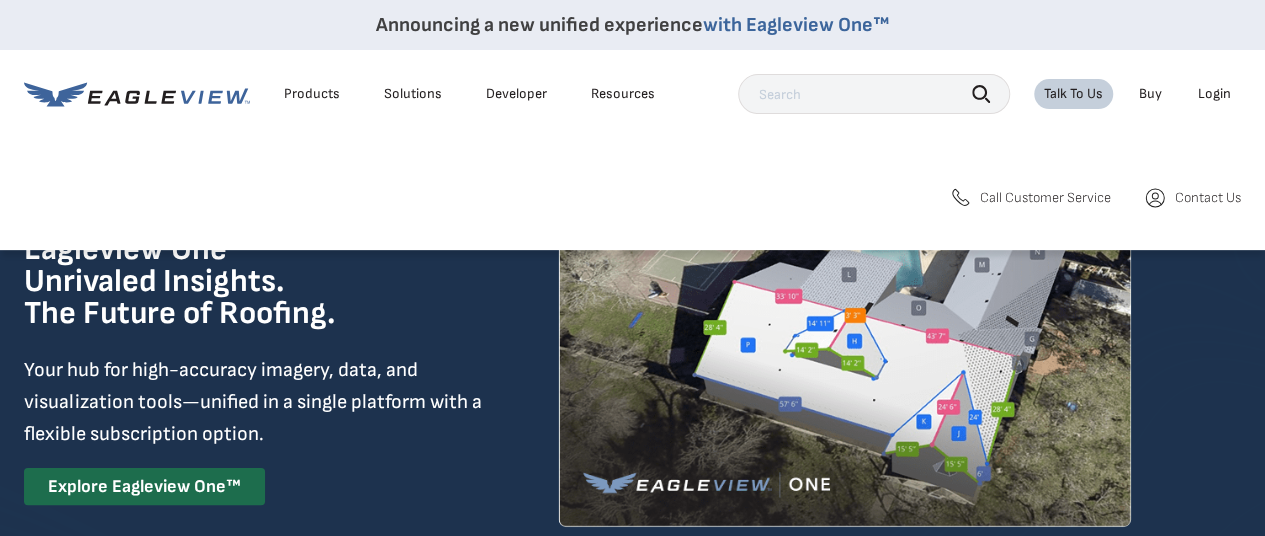 click on "Call Customer Service" at bounding box center (1045, 198) 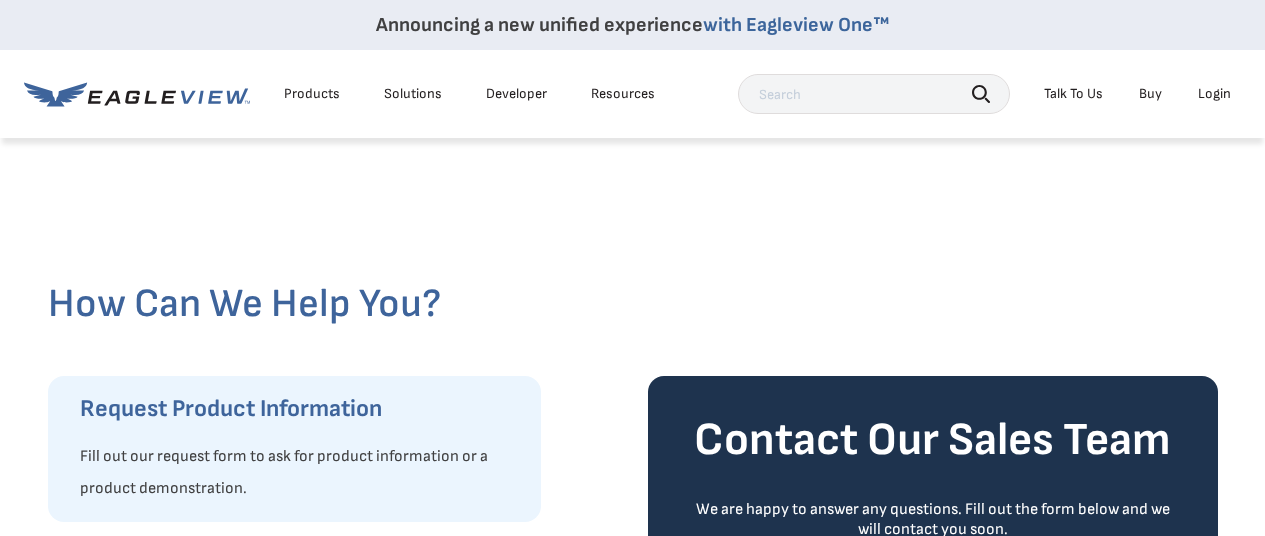 scroll, scrollTop: 0, scrollLeft: 0, axis: both 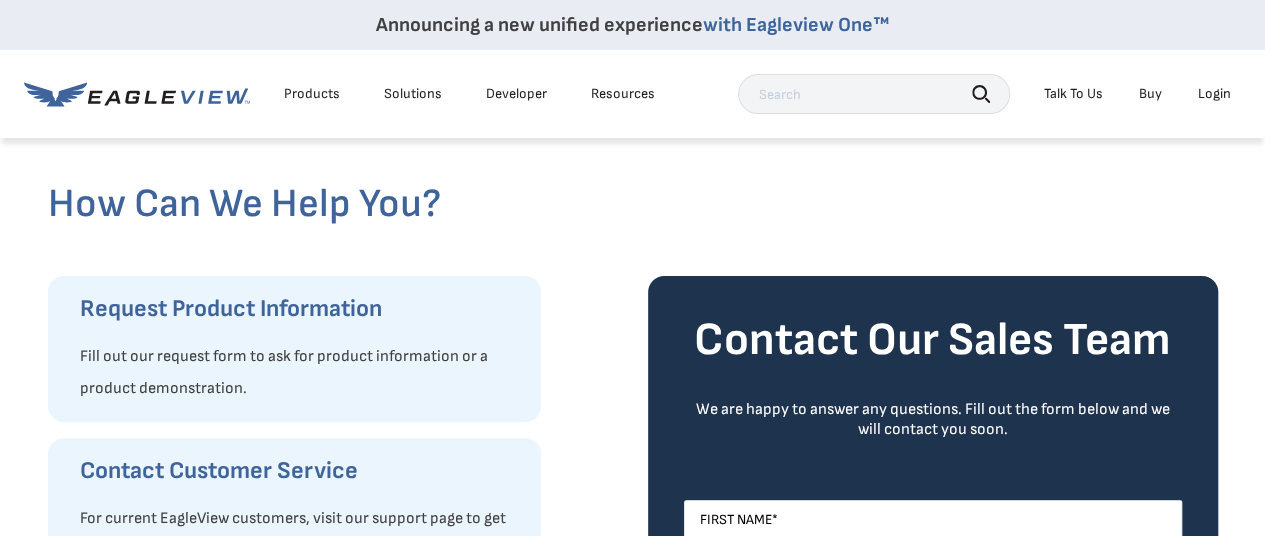 click on "Talk To Us" at bounding box center [1073, 94] 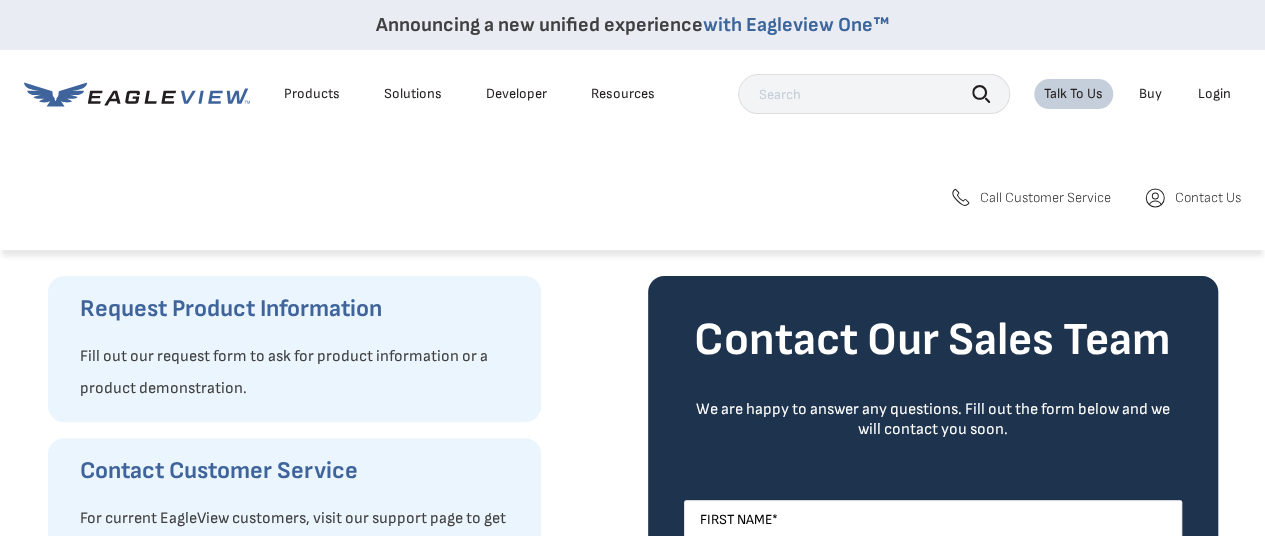 click on "Call Customer Service" at bounding box center (1045, 198) 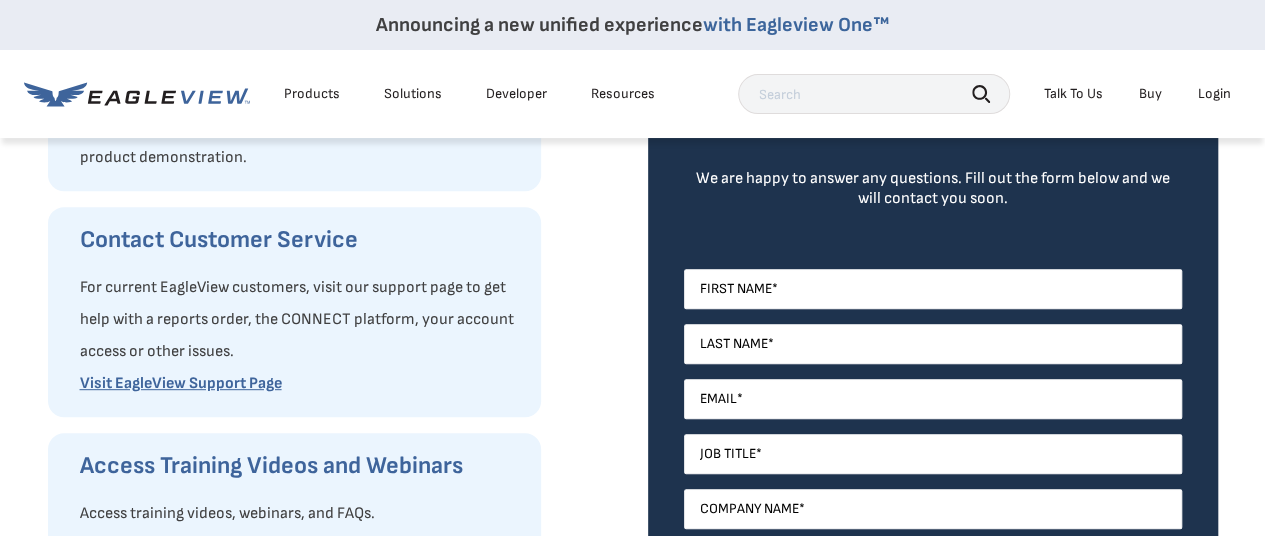 scroll, scrollTop: 300, scrollLeft: 0, axis: vertical 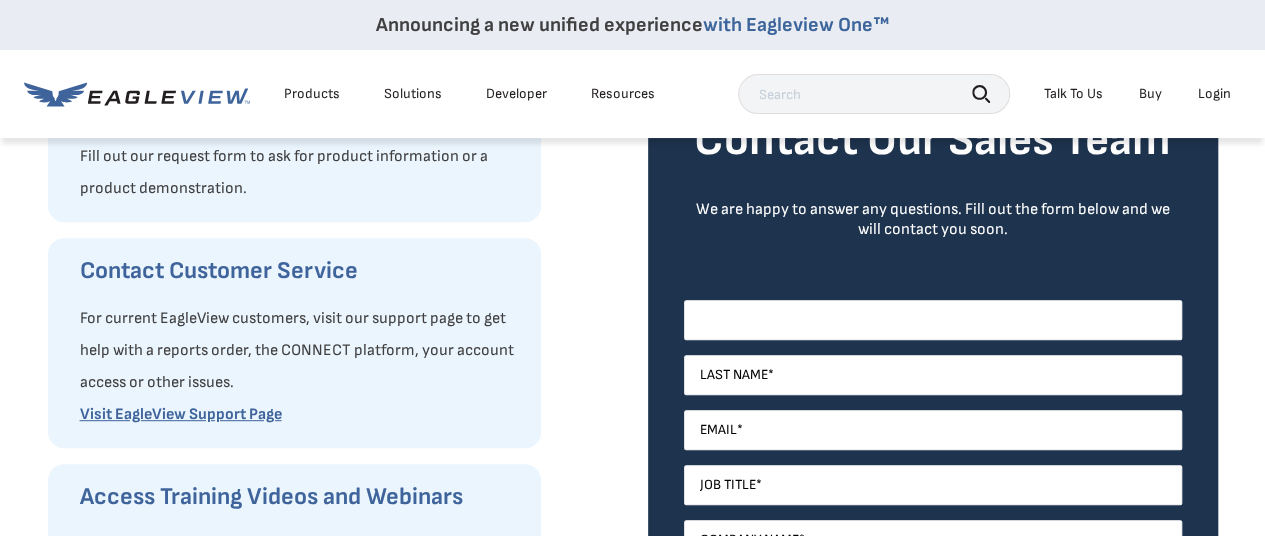 click on "First Name *" at bounding box center [933, 320] 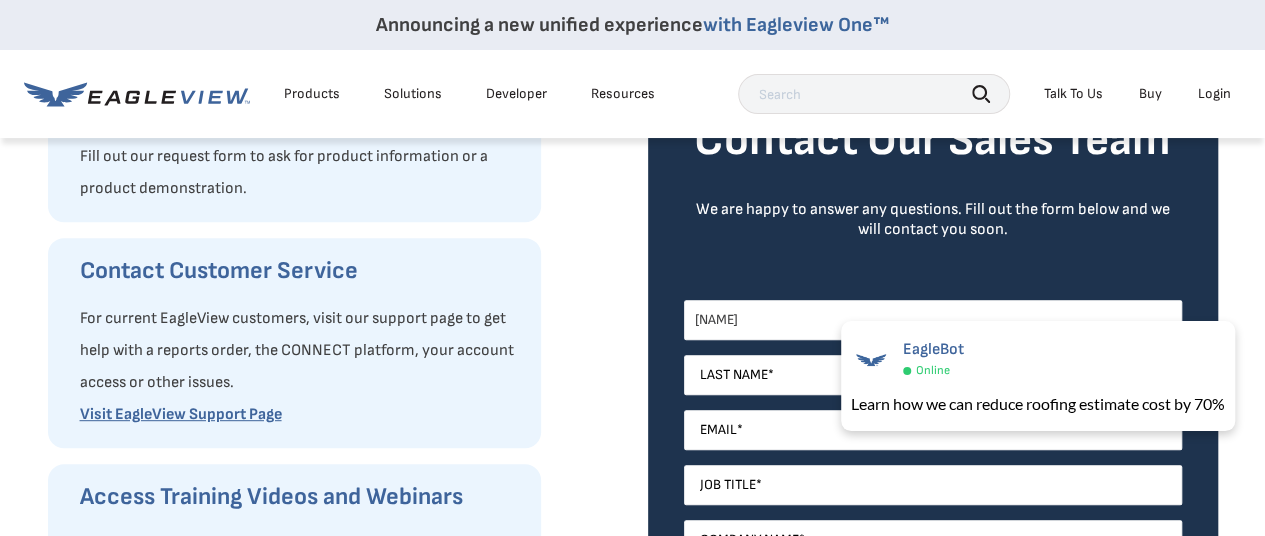 type on "[NAME]" 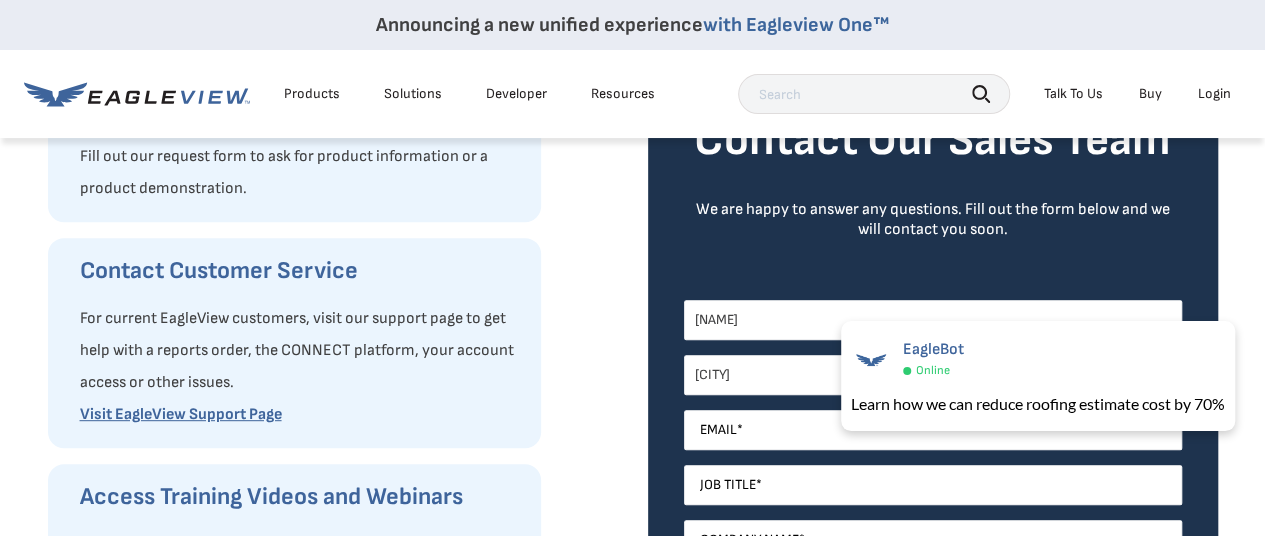 type on "[CITY]" 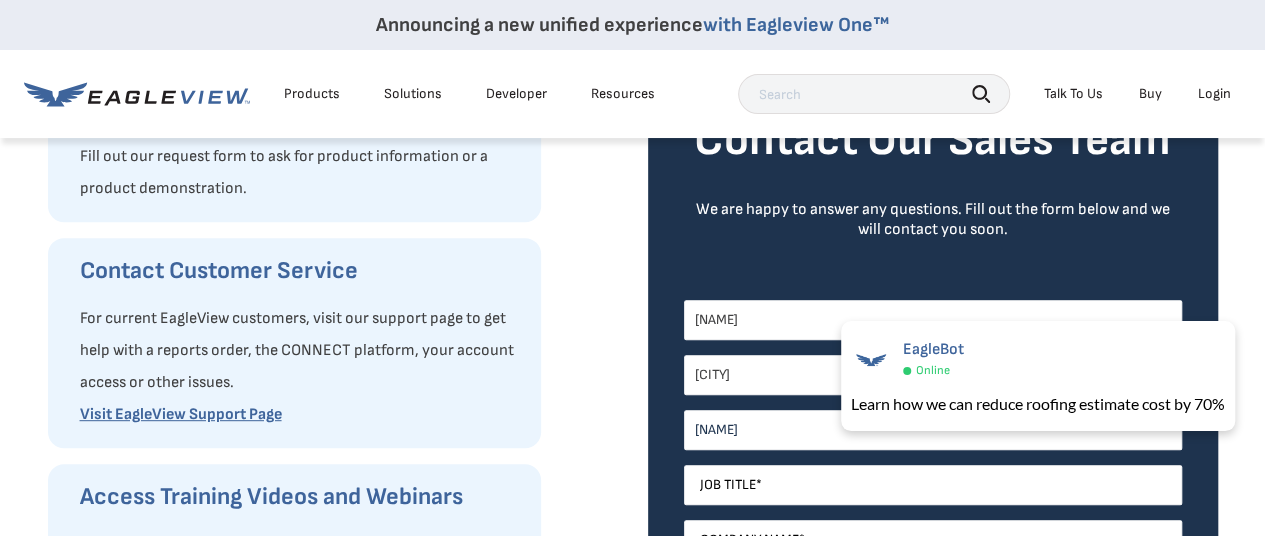 type on "[EMAIL]" 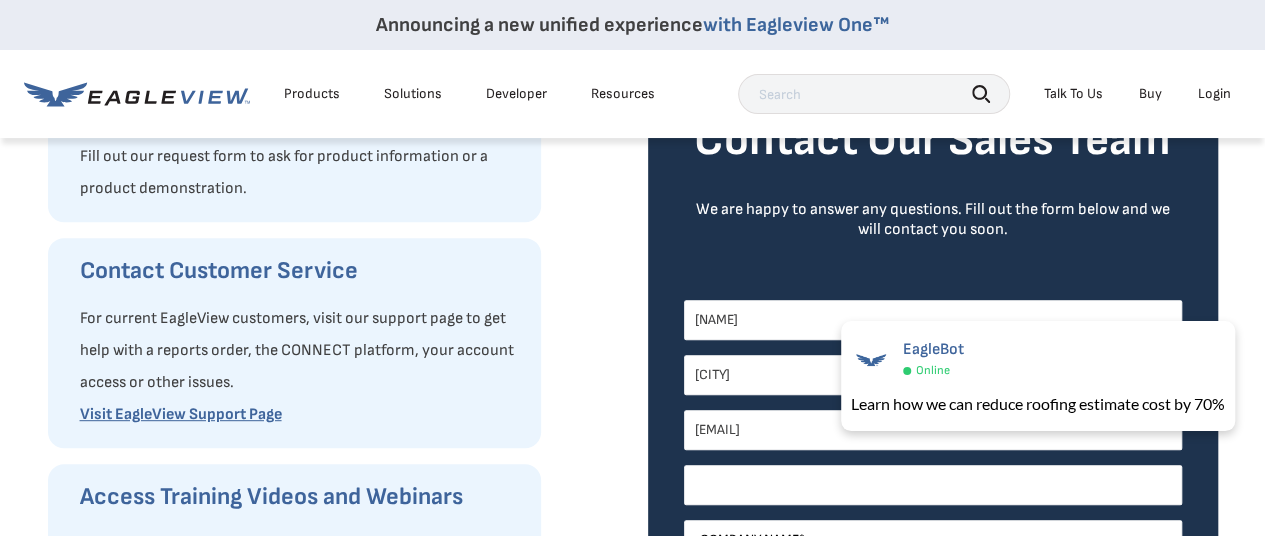 click on "Job Title *" at bounding box center (933, 485) 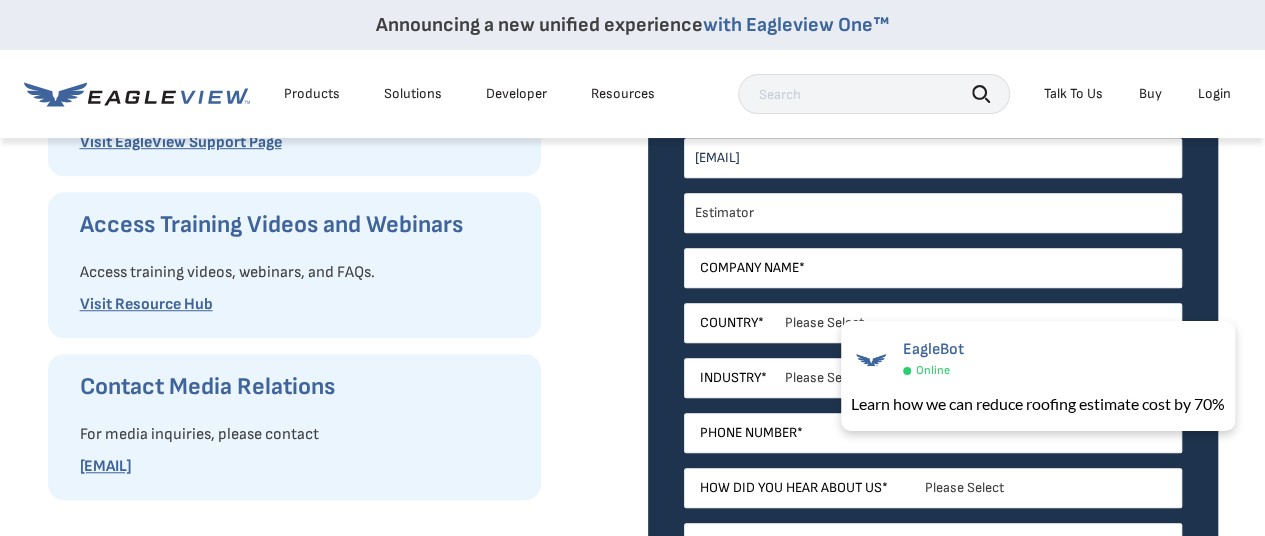 scroll, scrollTop: 600, scrollLeft: 0, axis: vertical 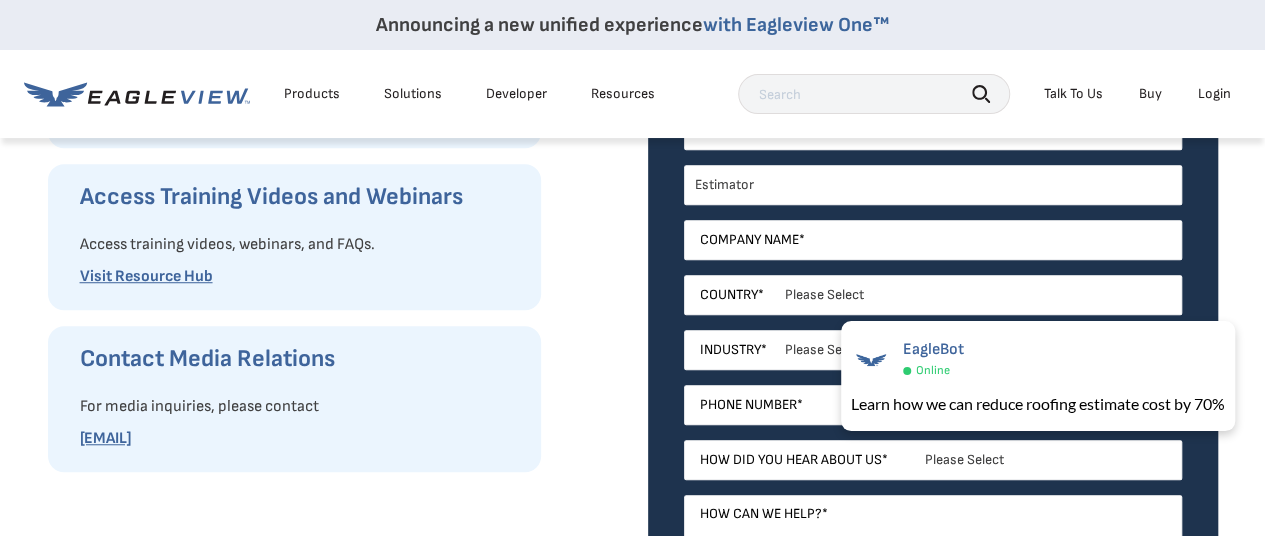 type on "Estimator" 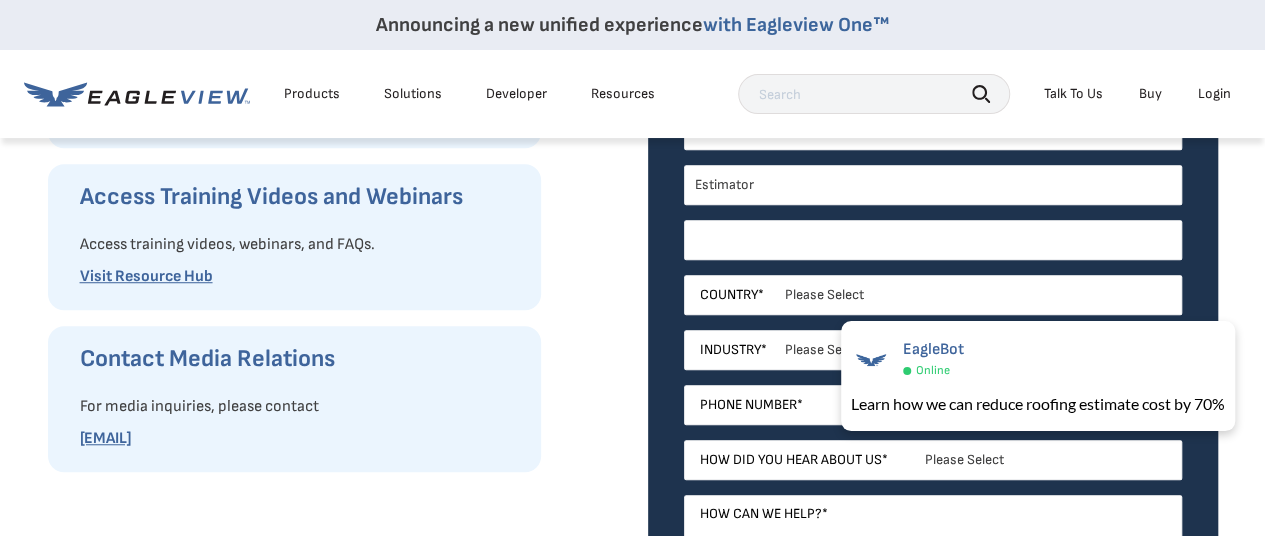 click on "[COMPANY] Name *" at bounding box center [933, 240] 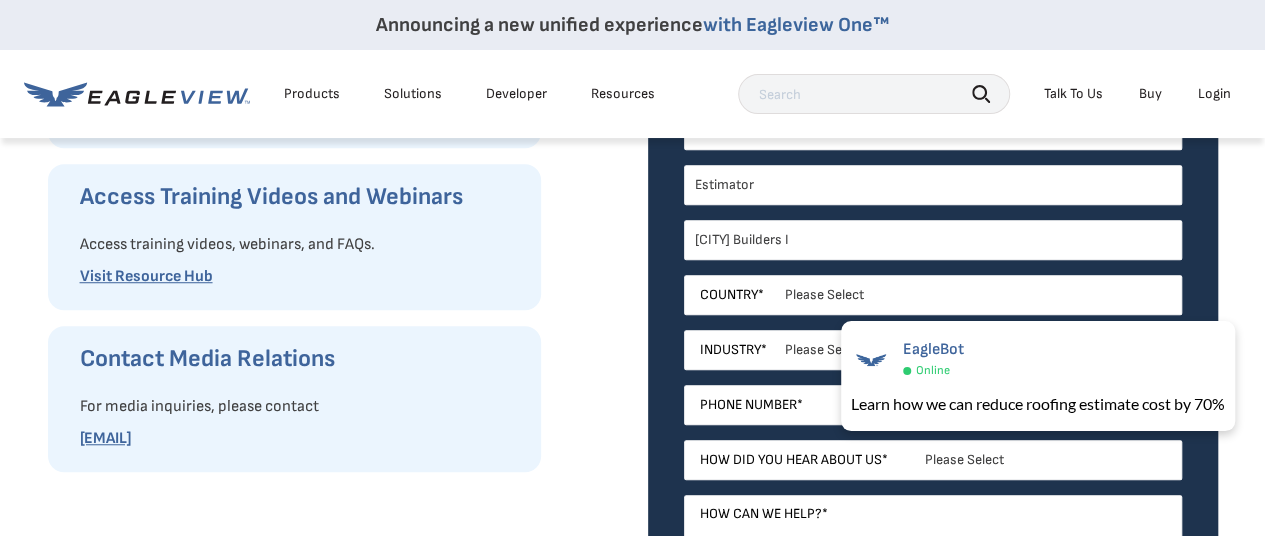 click on "Contact Us" at bounding box center (933, 607) 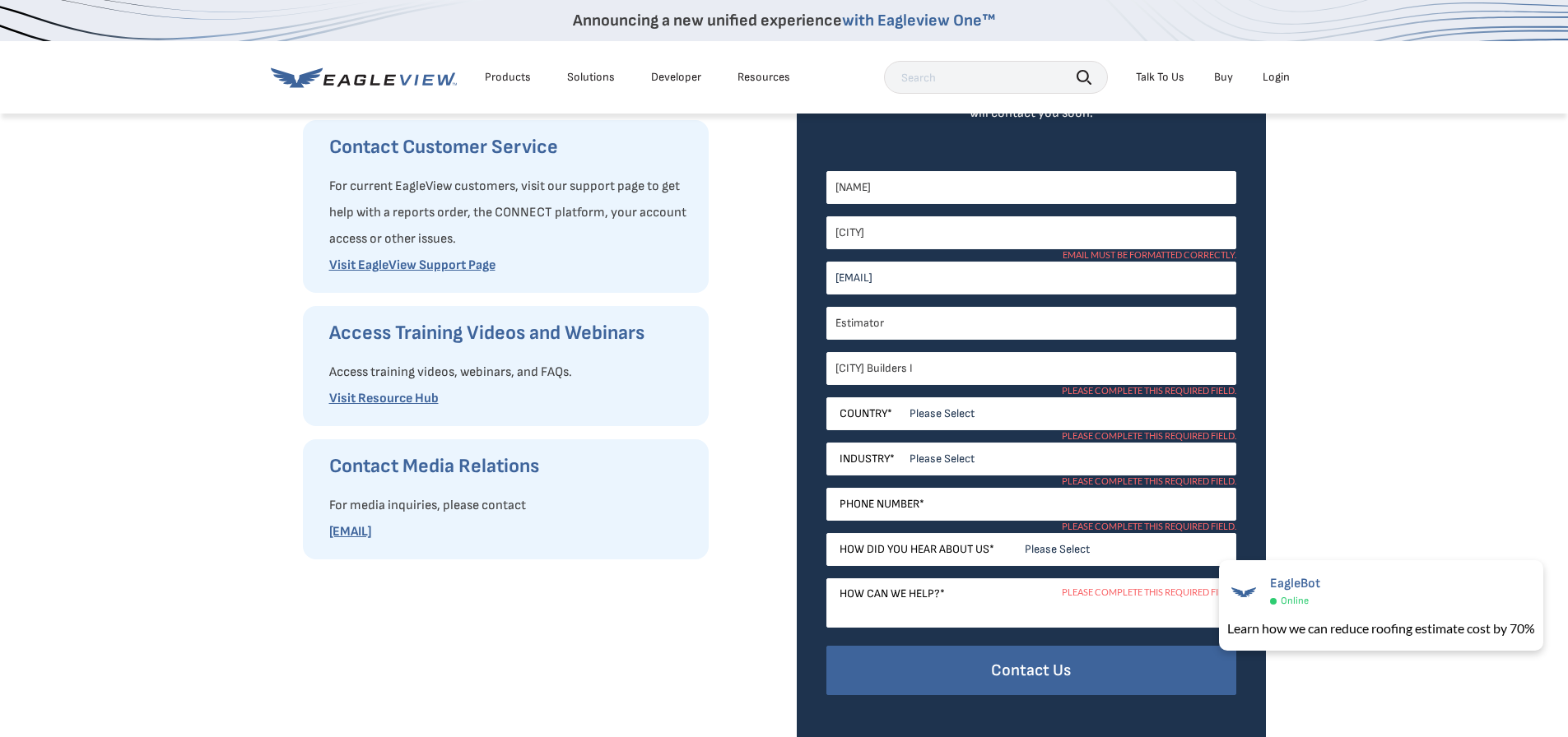 scroll, scrollTop: 285, scrollLeft: 0, axis: vertical 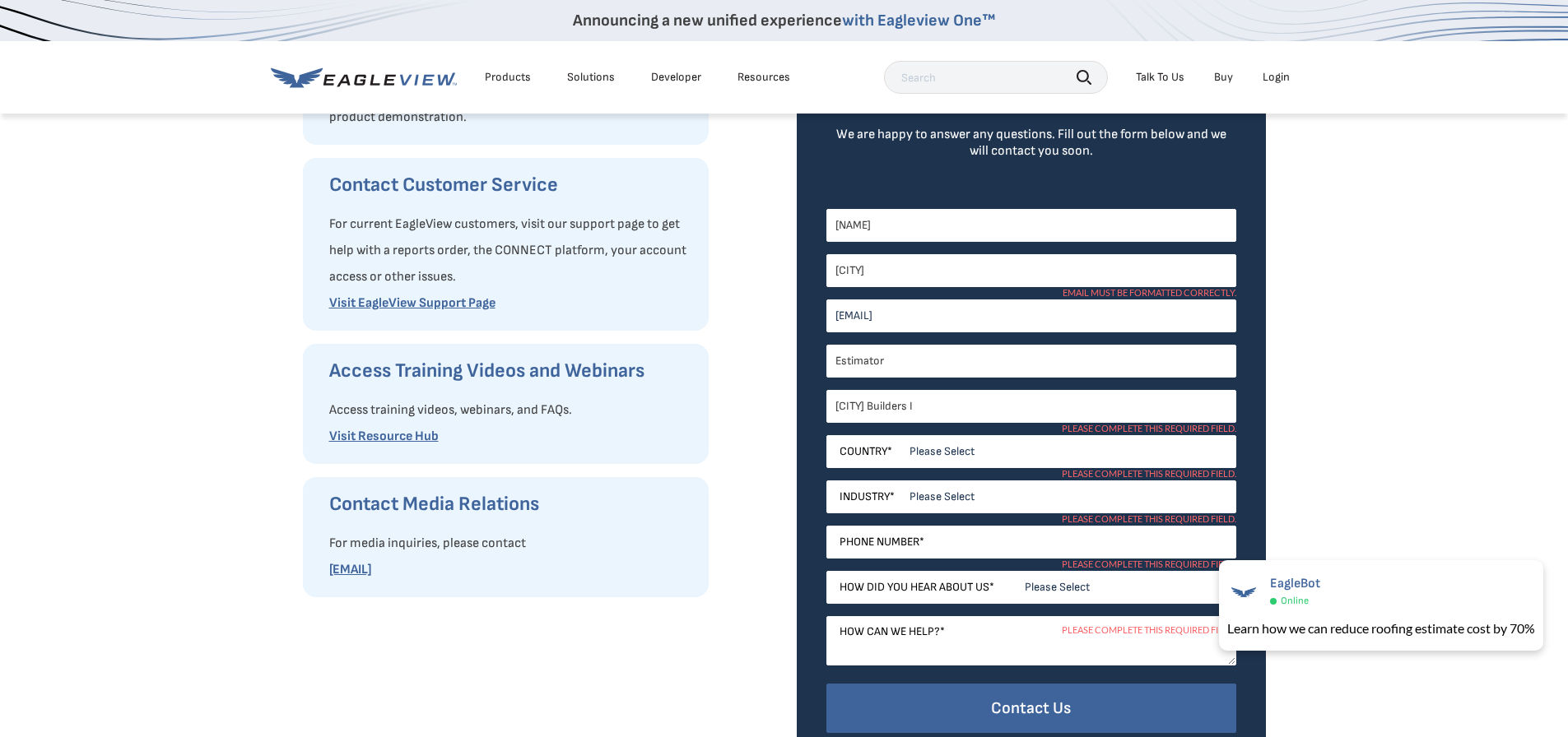 click on "[CITY] Builders I" at bounding box center [1031, 406] 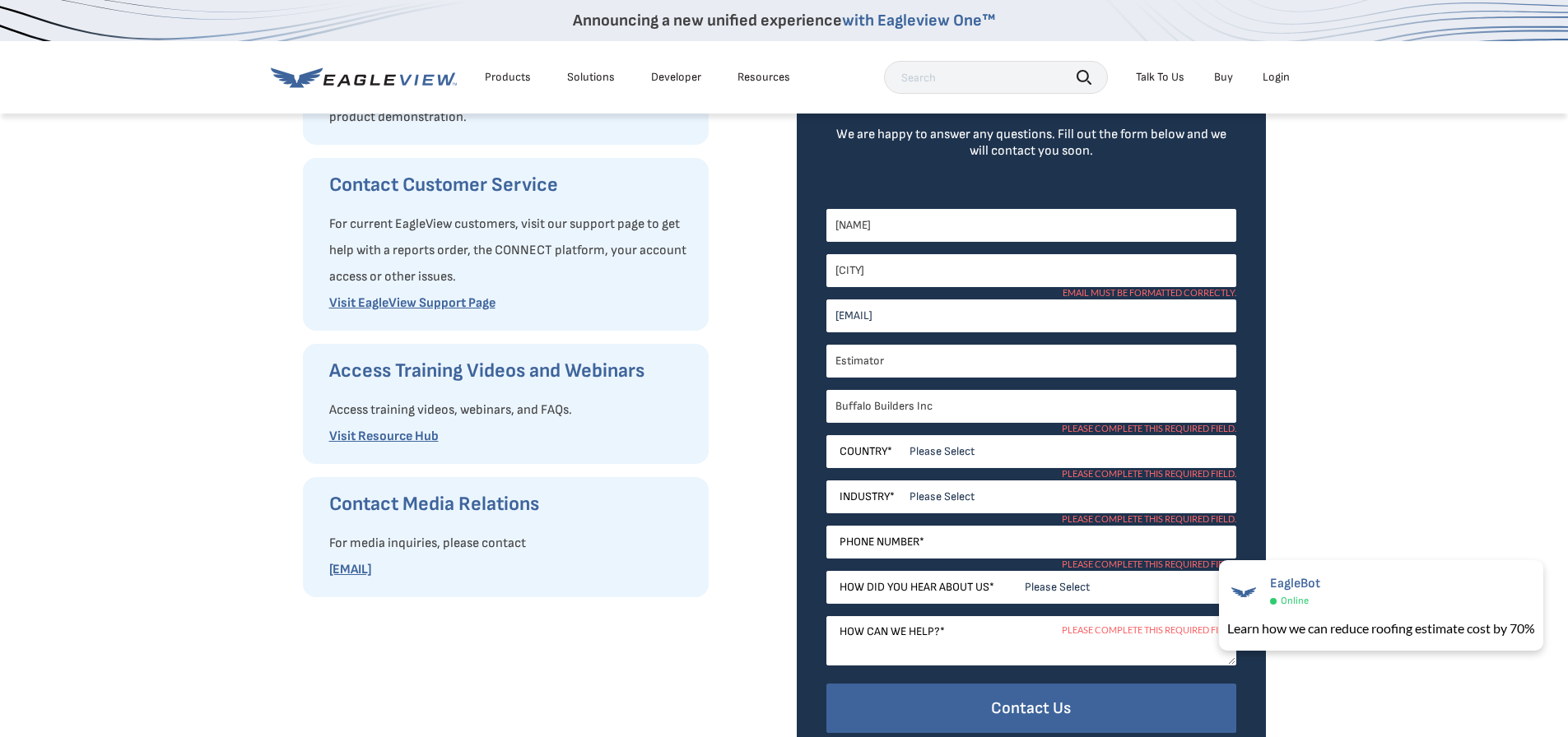 type on "Buffalo Builders Inc" 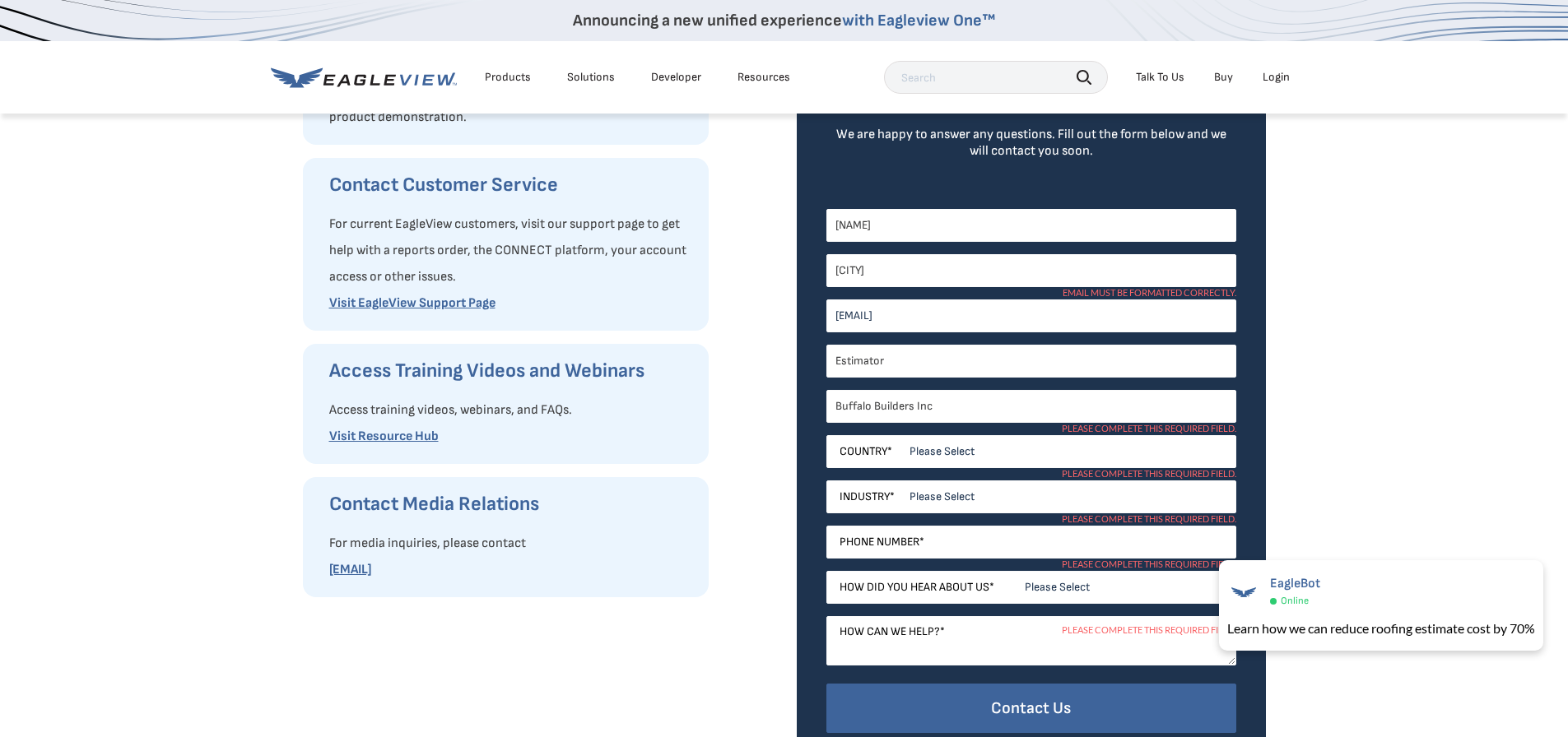 click on "[EMAIL]" at bounding box center [1031, 316] 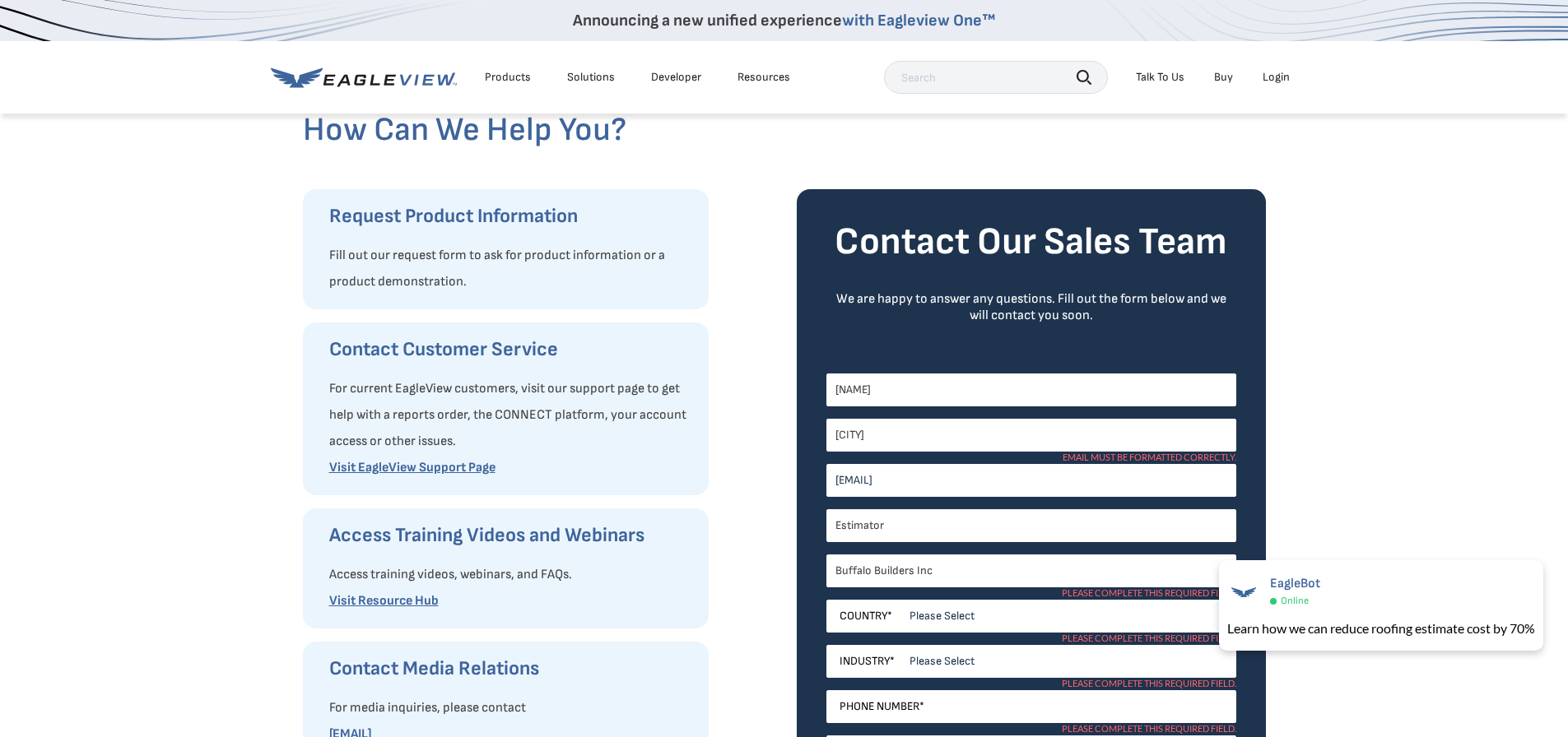 click on "[EMAIL]" at bounding box center (1031, 480) 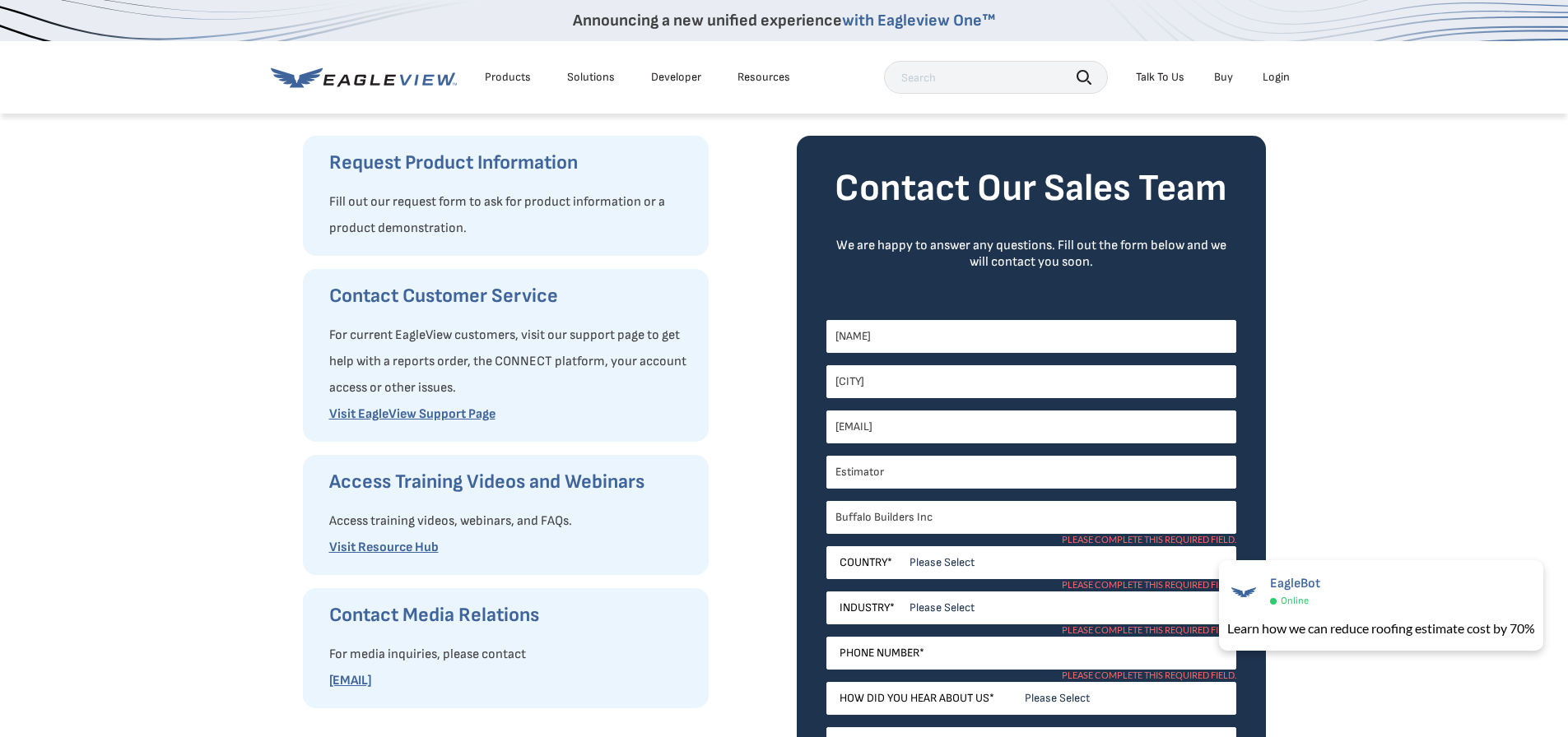 scroll, scrollTop: 202, scrollLeft: 0, axis: vertical 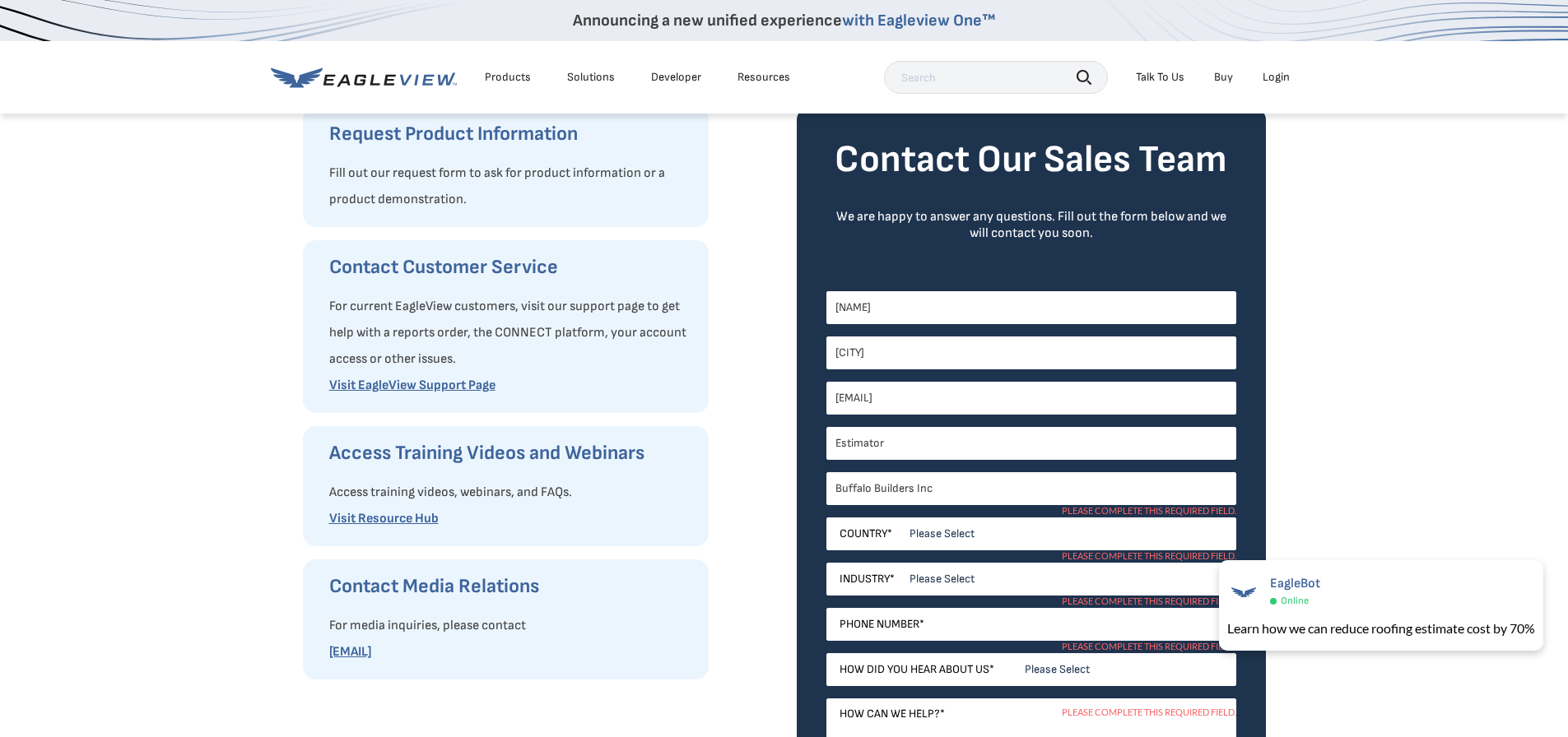 type on "[EMAIL]" 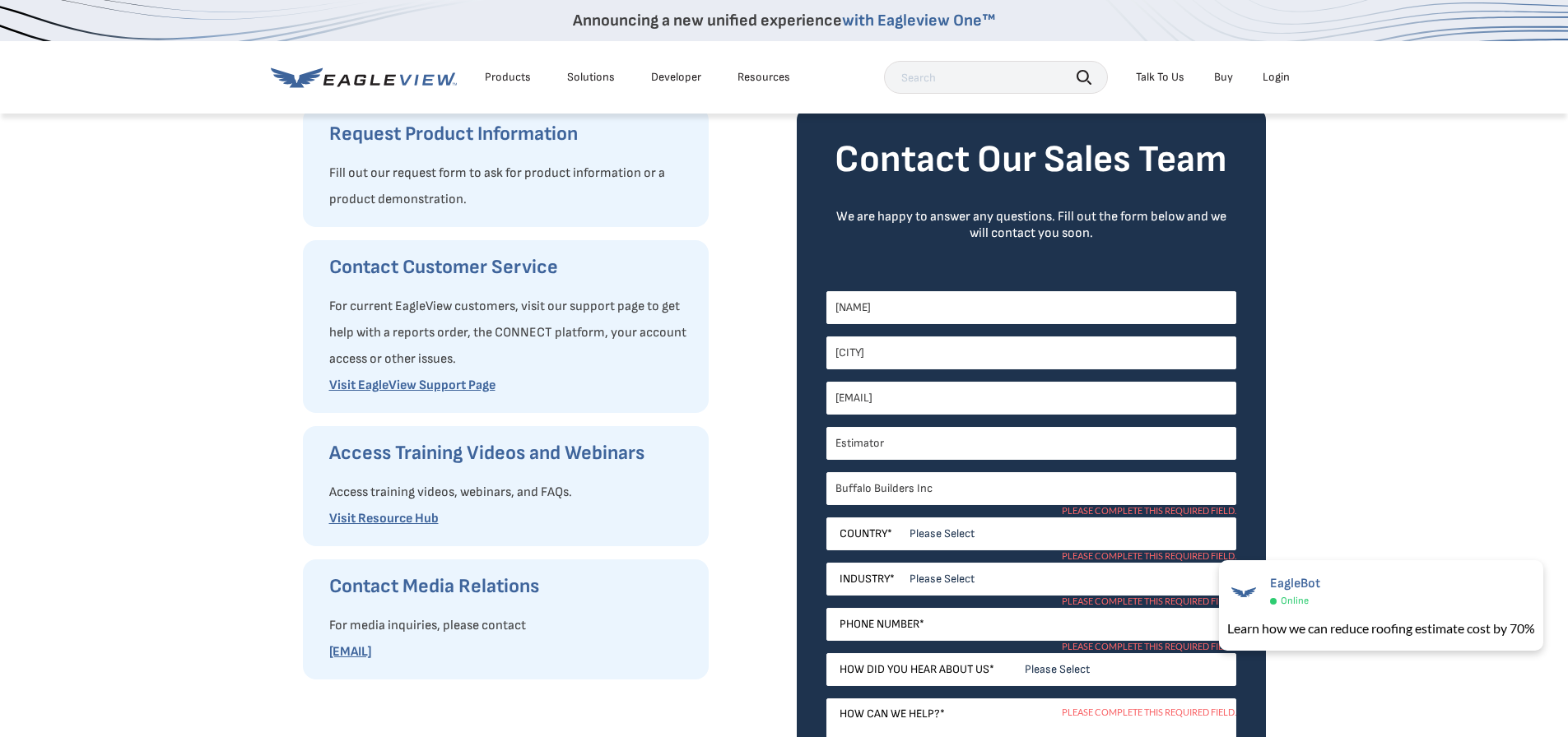 click on "Please Select United States Canada Australia India United Kingdom Other" at bounding box center (1031, 534) 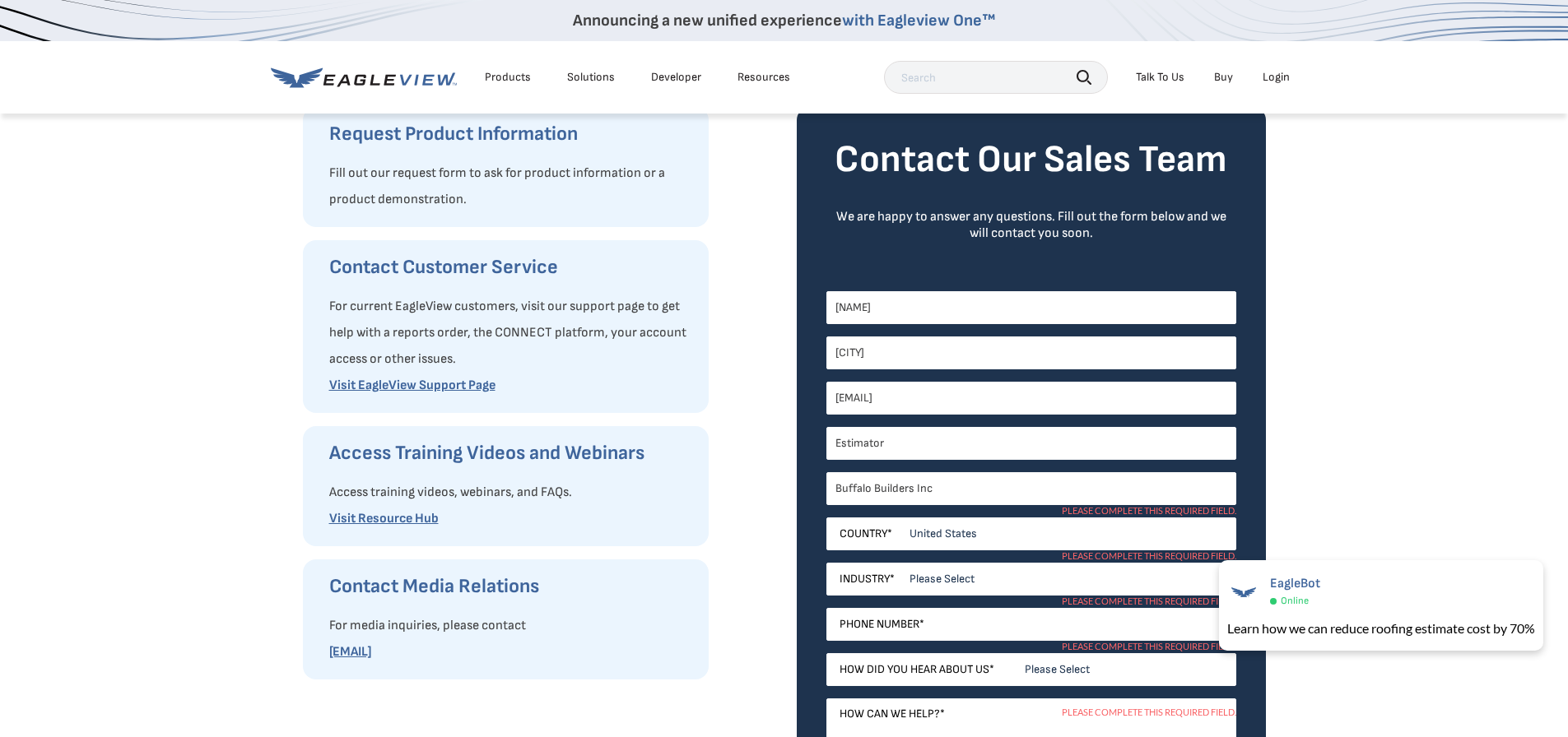 click on "Please Select United States Canada Australia India United Kingdom Other" at bounding box center [1031, 534] 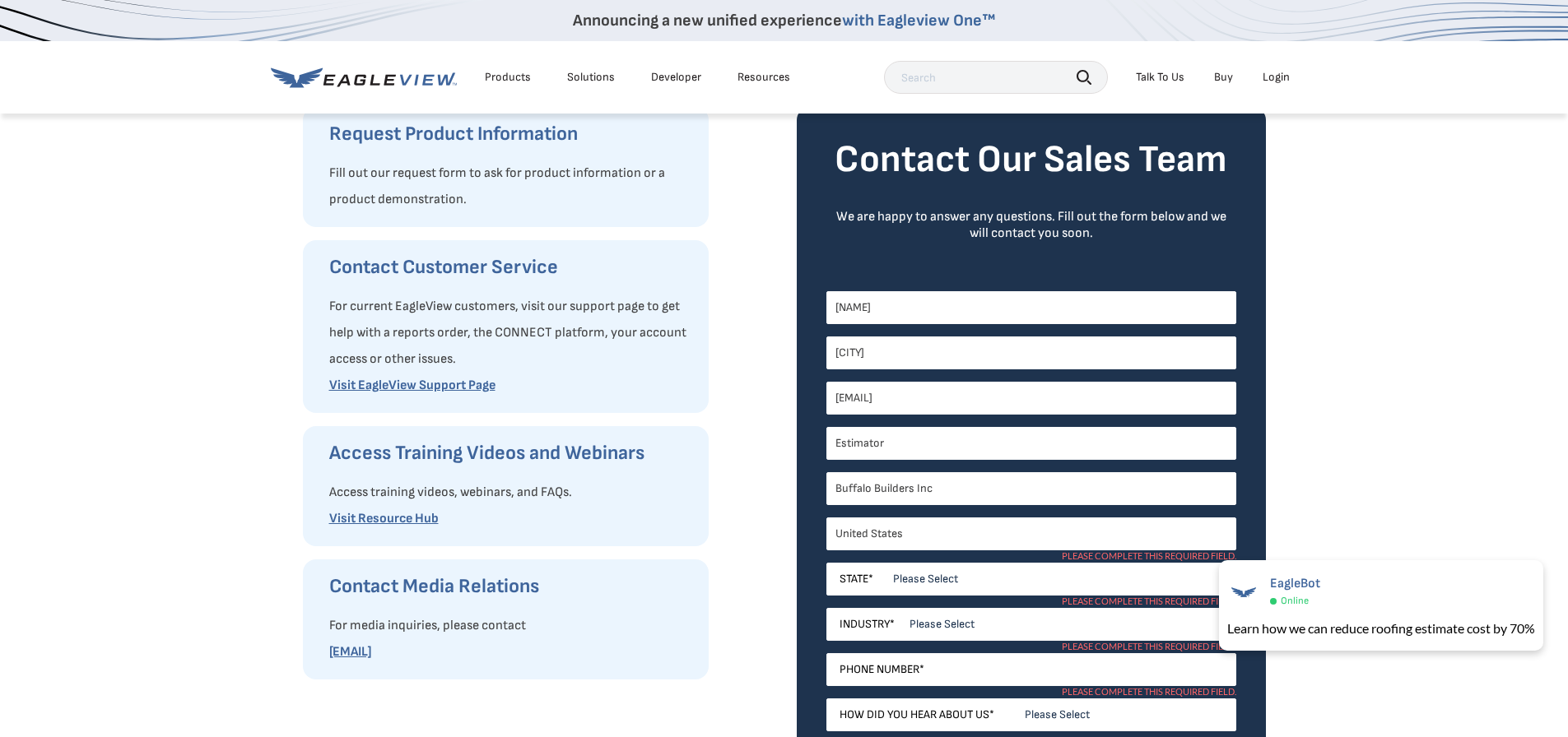 click on "Please Select Alabama Alaska Alberta Arizona Arkansas British Columbia California Colorado Connecticut Delaware District of Columbia Florida Georgia Guam Hawaii or American Samoa Idaho Illinois Indiana Iowa Kansas Kentucky Louisiana Maine Manitoba Maryland Massachusetts Michigan Minnesota Mississippi Missouri Montana Nebraska Nevada New Brunswick New Hampshire New Jersey New Mexico New York Newfoundland and Labrador North Carolina North Dakota Northern Mariana Islands Nova Scotia Nunavut Ohio Oklahoma Ontario Oregon Palau Pennsylvania Prince Edward Island Puerto Rico Quebec Rhode Island Saskatchewan South Carolina South Dakota Tennessee Texas Utah Vermont Virgin Islands Virginia Washington West Virginia Wisconsin Wyoming Yukon" at bounding box center [1031, 579] 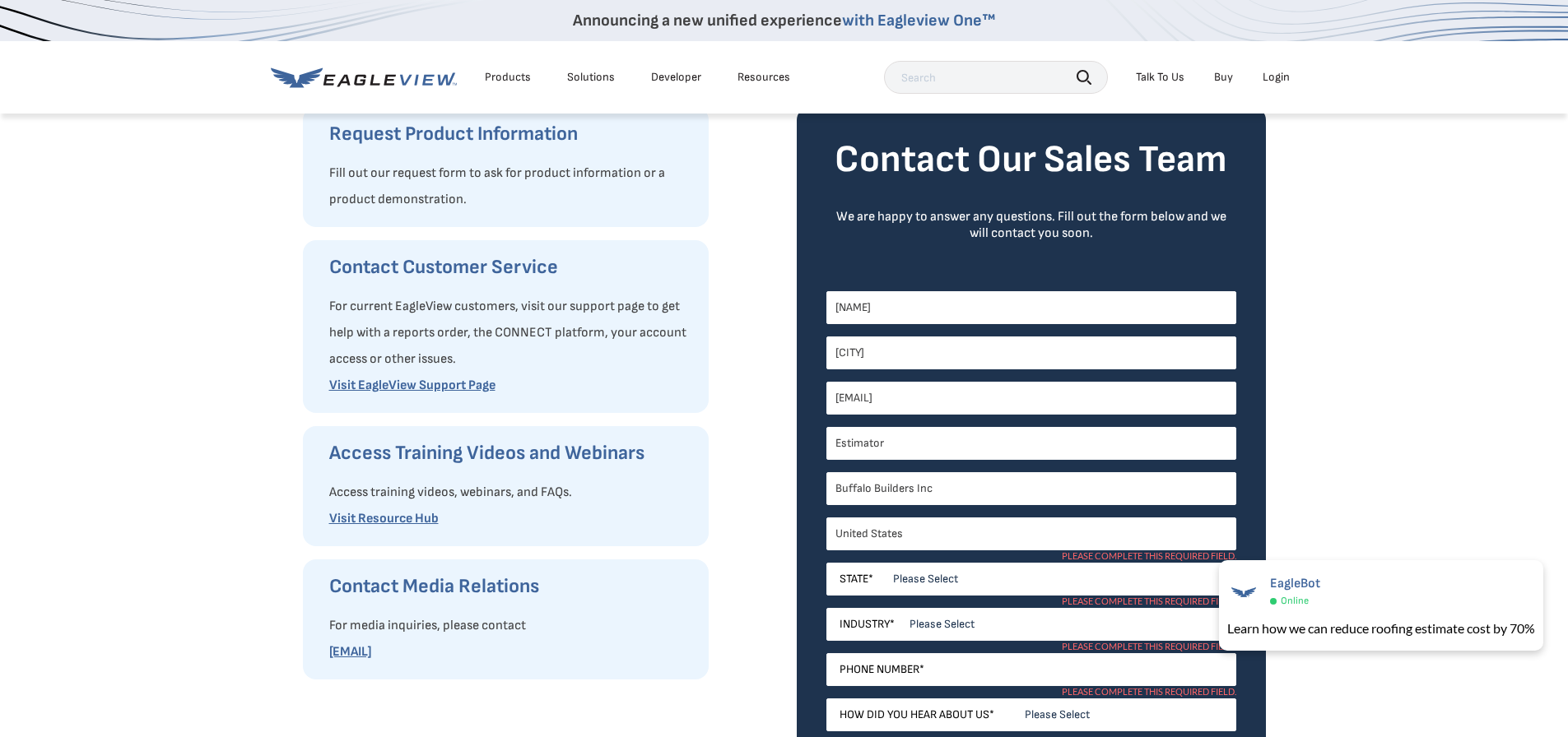 select on "Colorado" 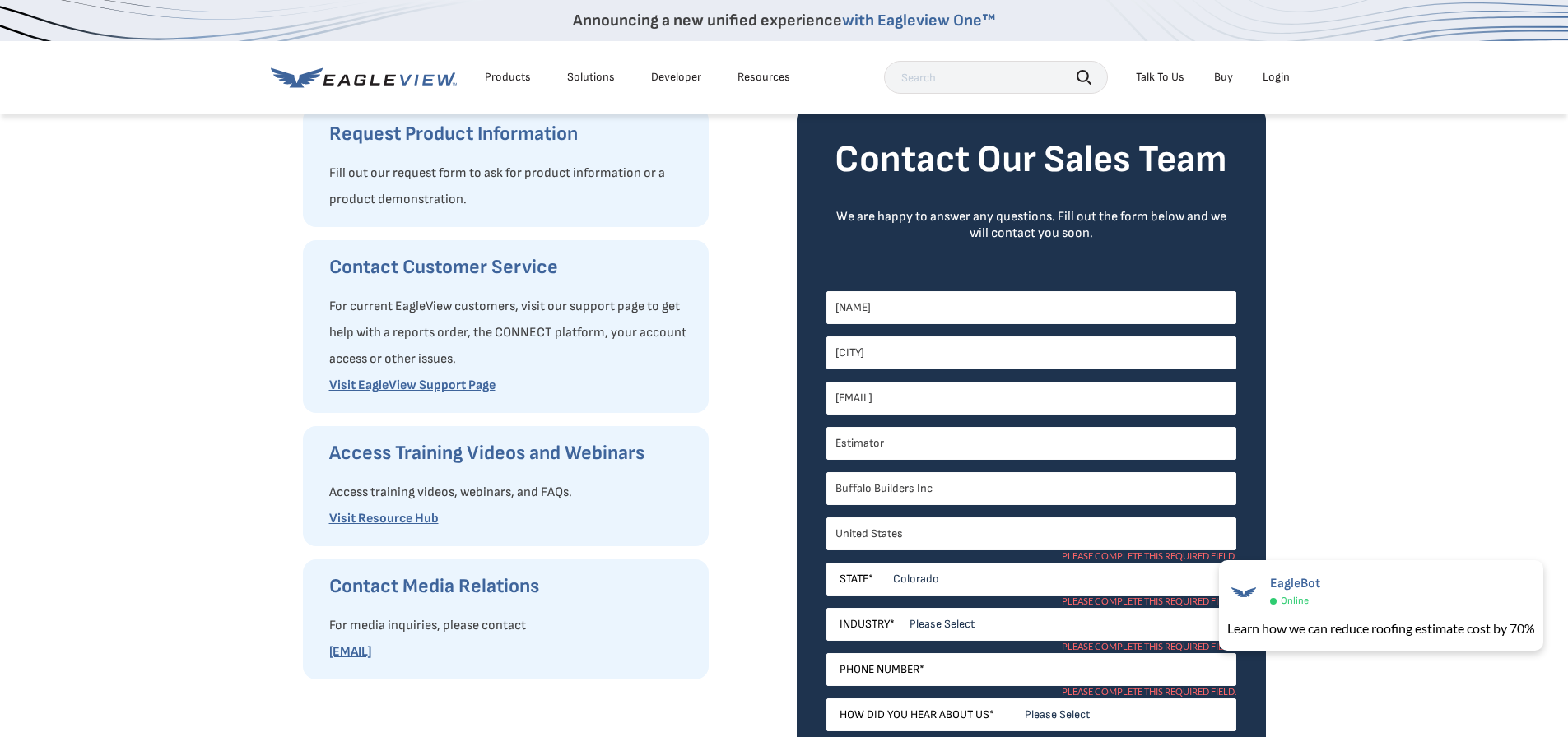click on "Please Select Alabama Alaska Alberta Arizona Arkansas British Columbia California Colorado Connecticut Delaware District of Columbia Florida Georgia Guam Hawaii or American Samoa Idaho Illinois Indiana Iowa Kansas Kentucky Louisiana Maine Manitoba Maryland Massachusetts Michigan Minnesota Mississippi Missouri Montana Nebraska Nevada New Brunswick New Hampshire New Jersey New Mexico New York Newfoundland and Labrador North Carolina North Dakota Northern Mariana Islands Nova Scotia Nunavut Ohio Oklahoma Ontario Oregon Palau Pennsylvania Prince Edward Island Puerto Rico Quebec Rhode Island Saskatchewan South Carolina South Dakota Tennessee Texas Utah Vermont Virgin Islands Virginia Washington West Virginia Wisconsin Wyoming Yukon" at bounding box center (1031, 579) 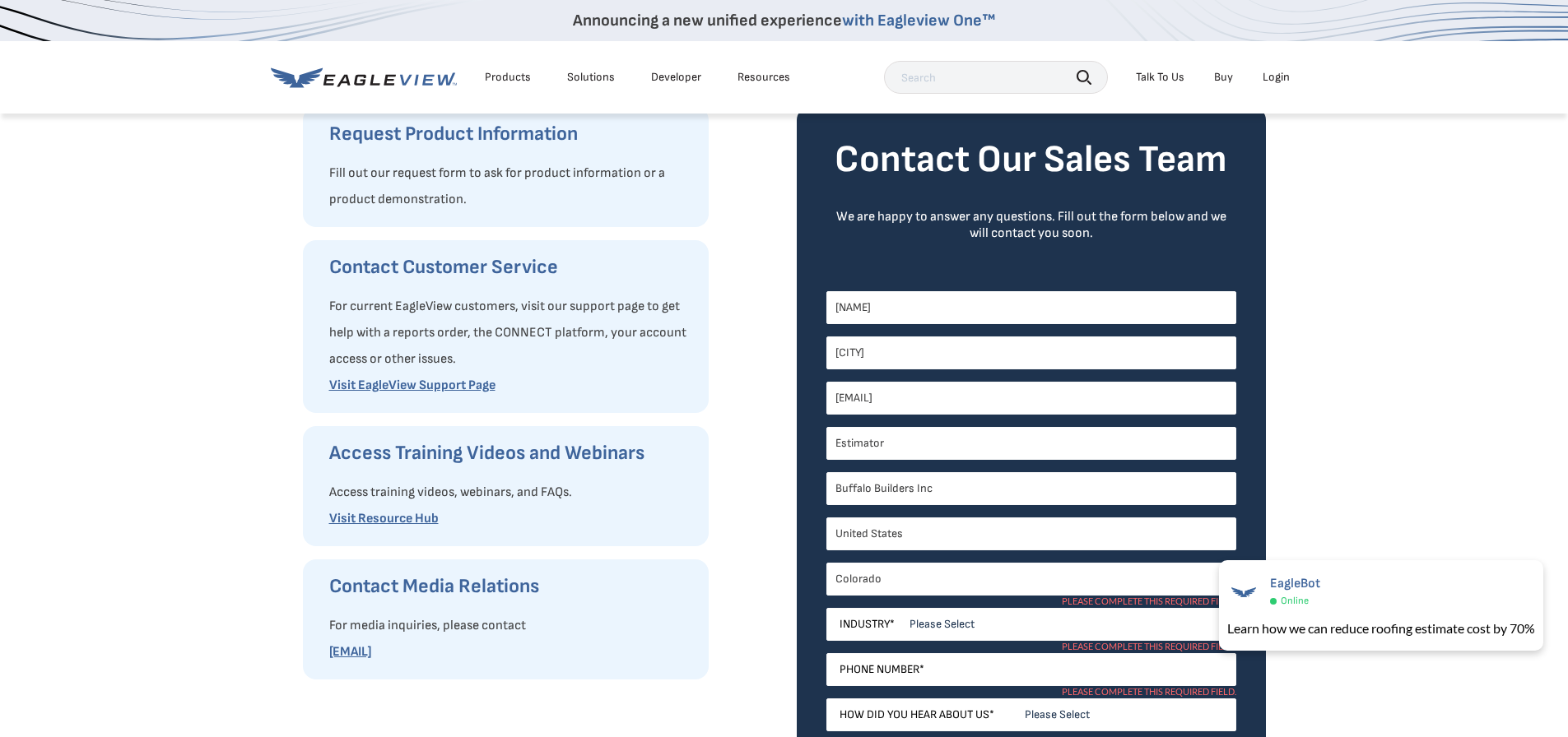 click on "Please Select Architects & Engineering Construction Electric/Gas Utilities Government Insurance Other Property Maintenance Real Estate Solar Telecommunications Software and Technology" at bounding box center [1031, 624] 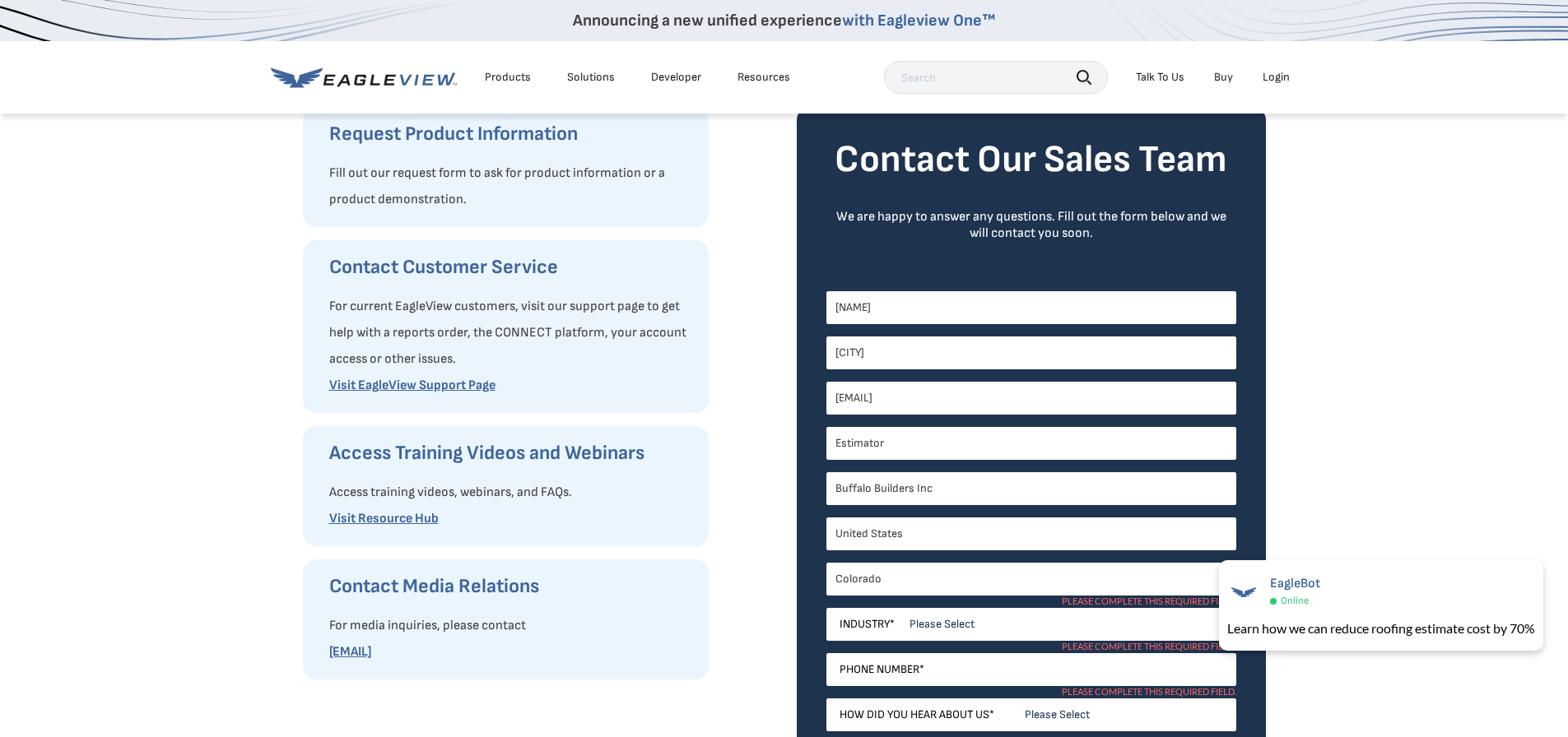 select on "Construction" 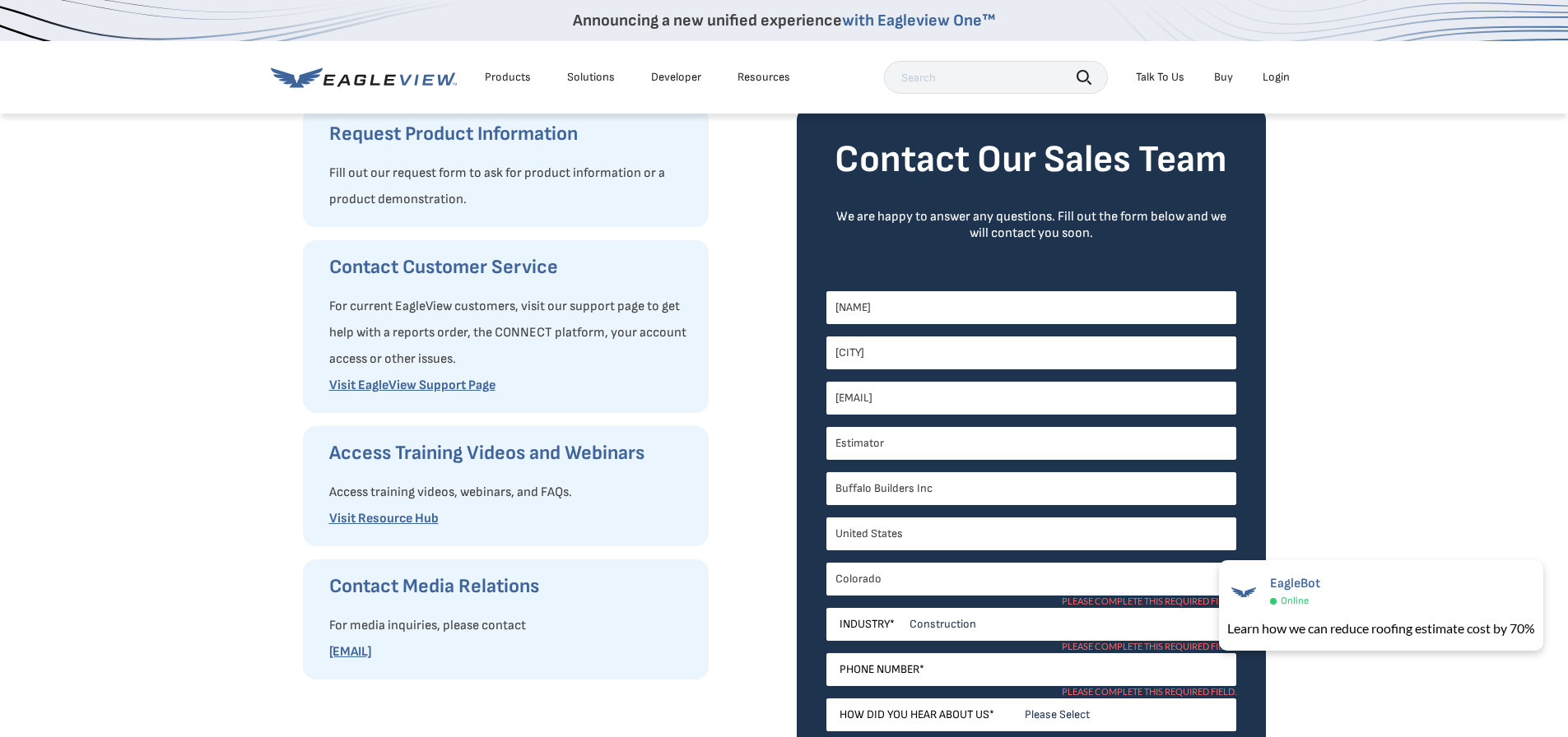 click on "Please Select Architects & Engineering Construction Electric/Gas Utilities Government Insurance Other Property Maintenance Real Estate Solar Telecommunications Software and Technology" at bounding box center (1031, 624) 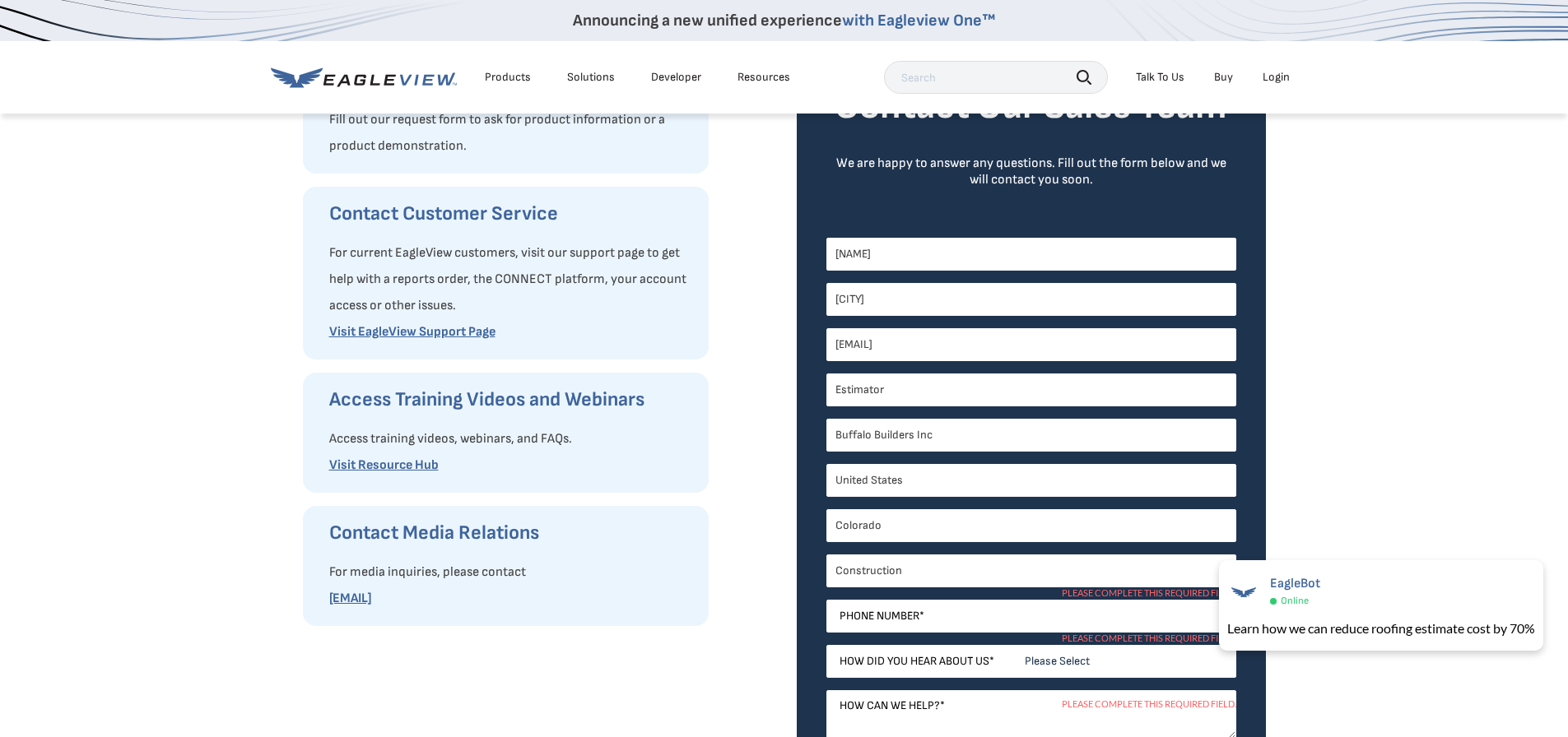 scroll, scrollTop: 285, scrollLeft: 0, axis: vertical 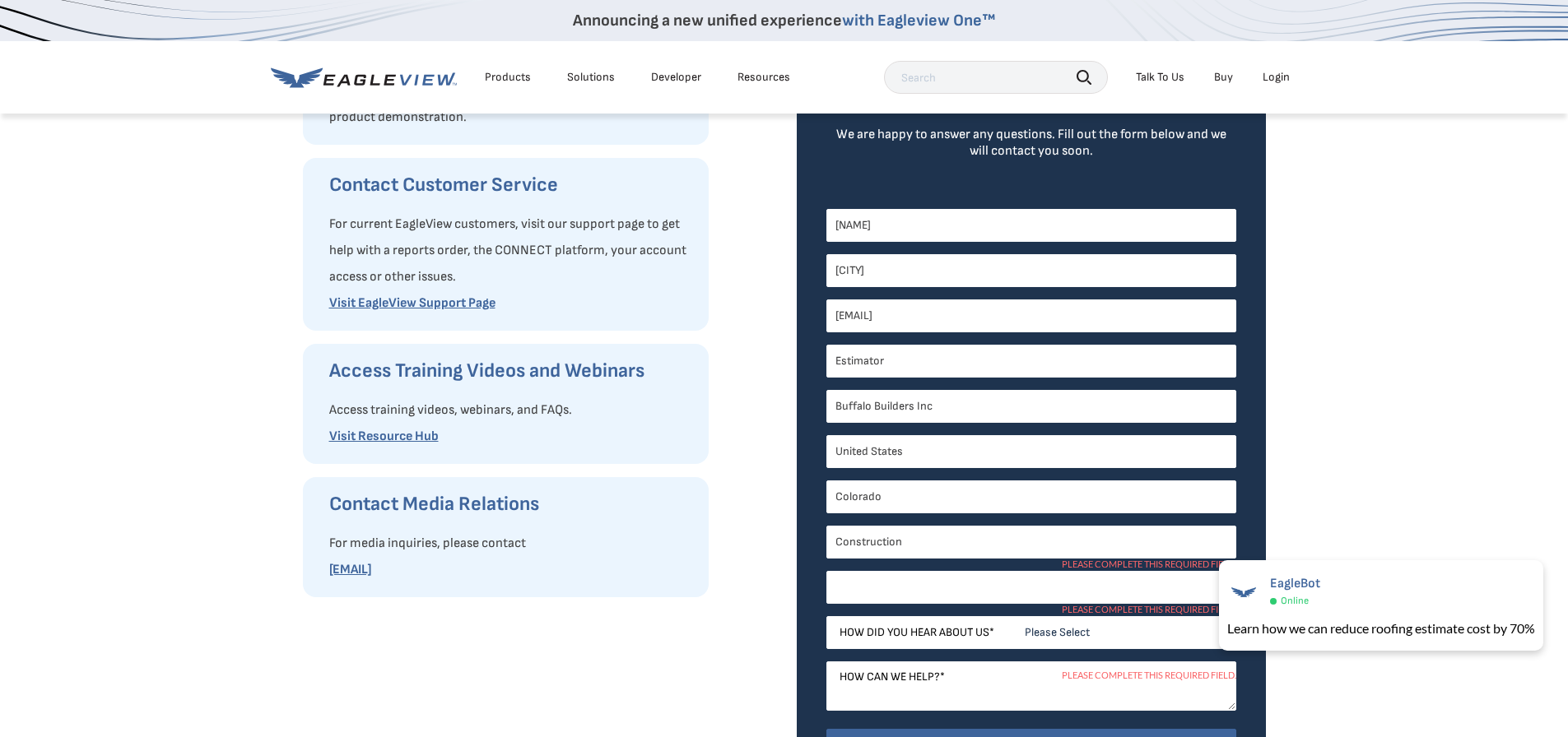 click on "Phone Number *" at bounding box center [1031, 587] 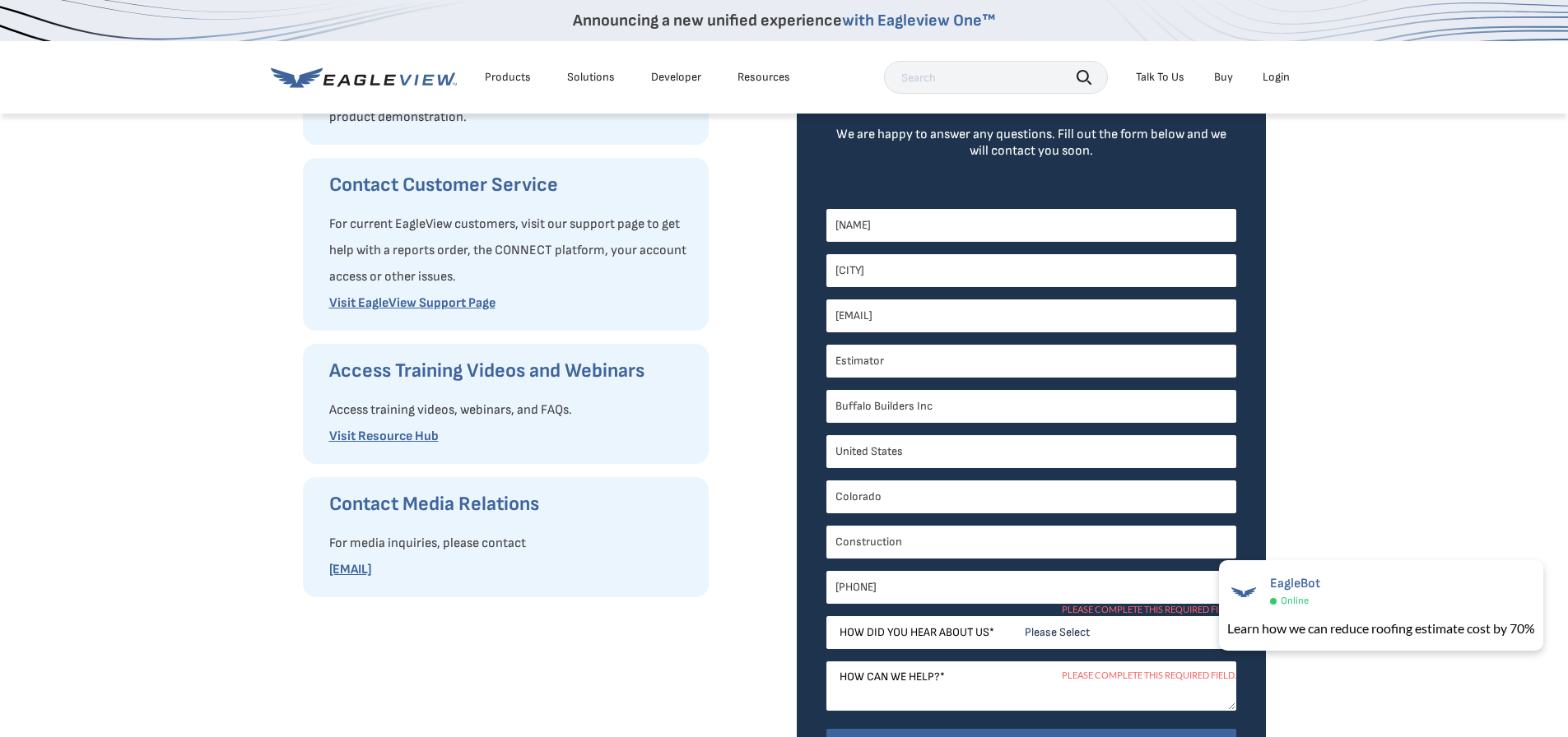type on "[PHONE]" 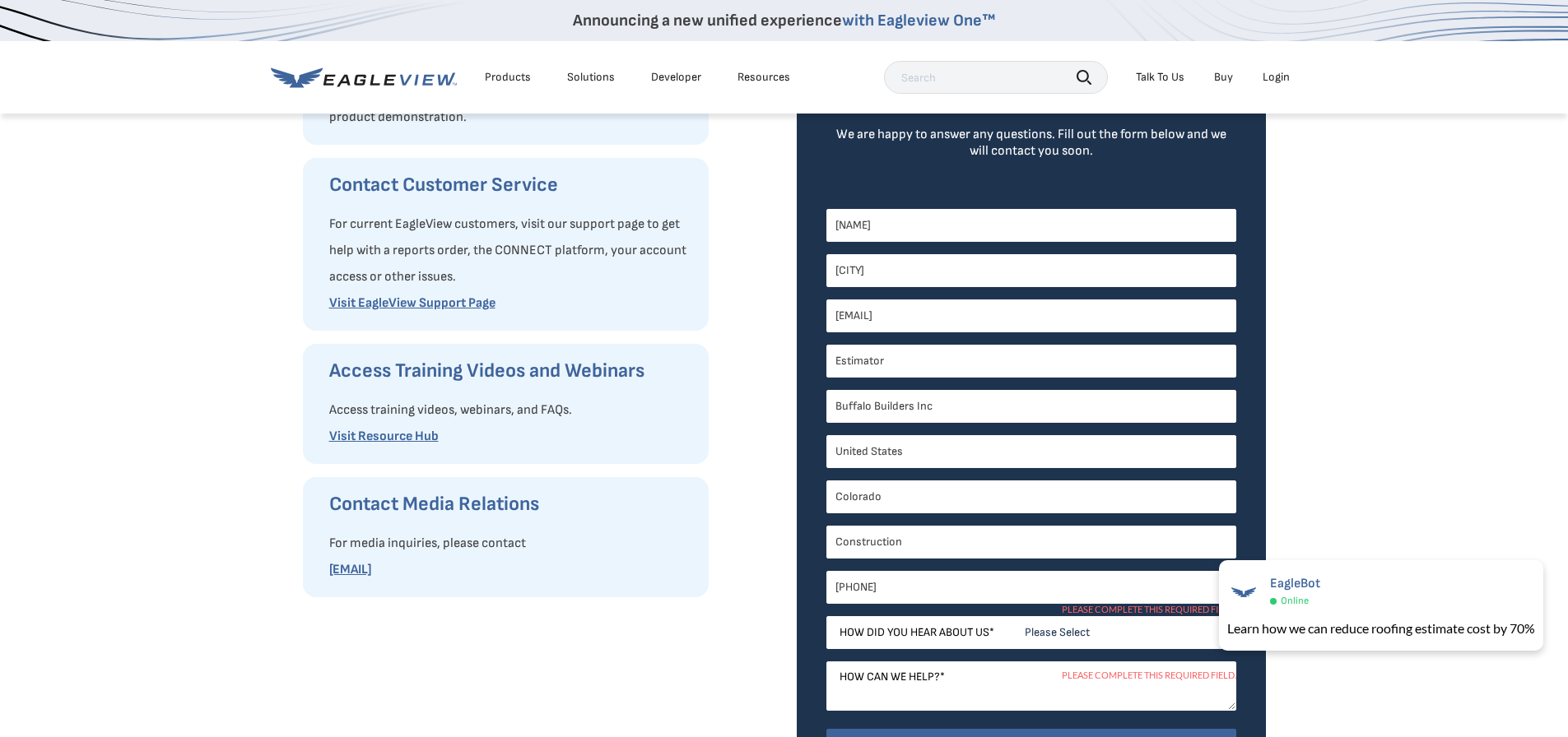 click on "Please Select Search Engine Social Media Word of Mouth Podcast Online Advertisement Event or Webinar Other" at bounding box center (1031, 633) 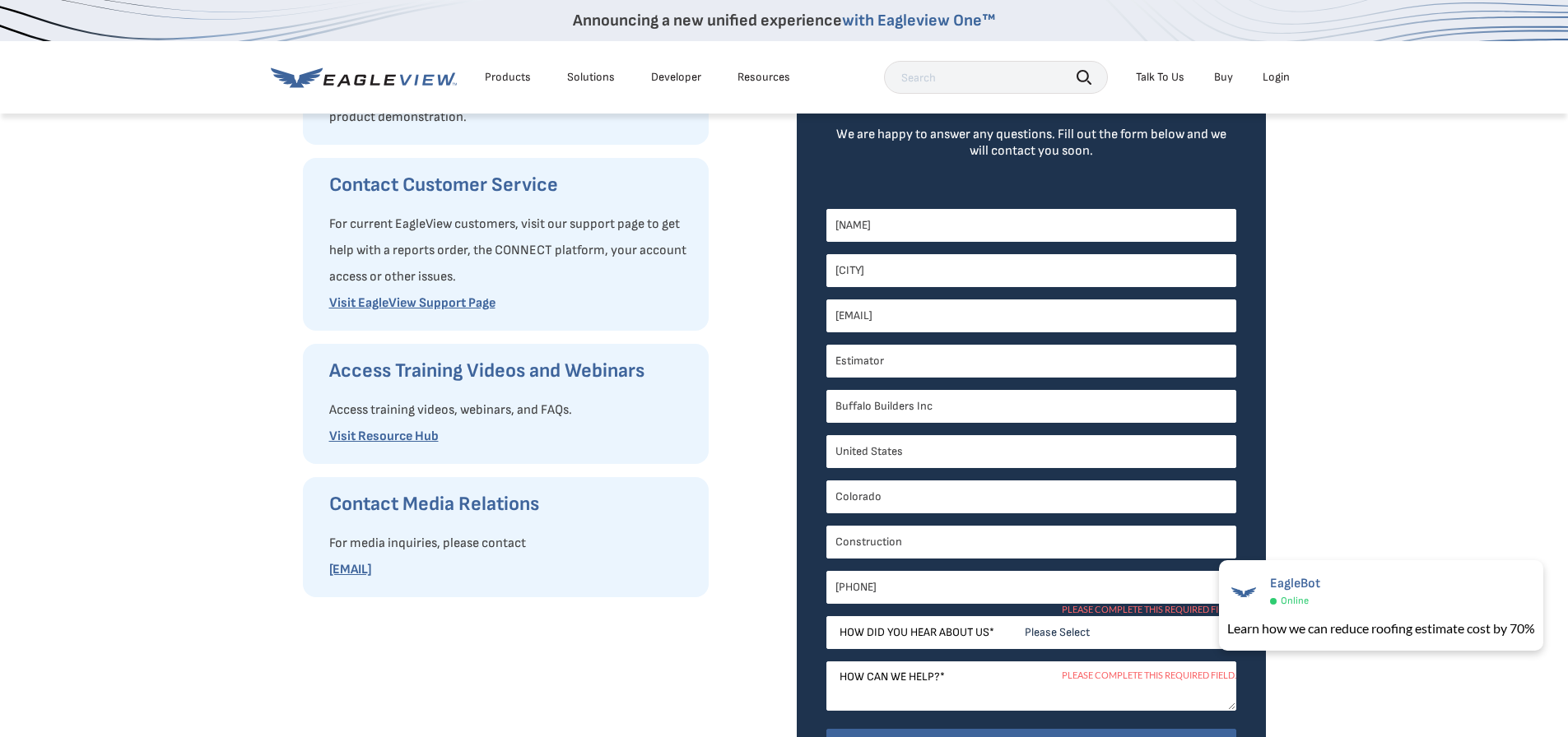 select on "Other" 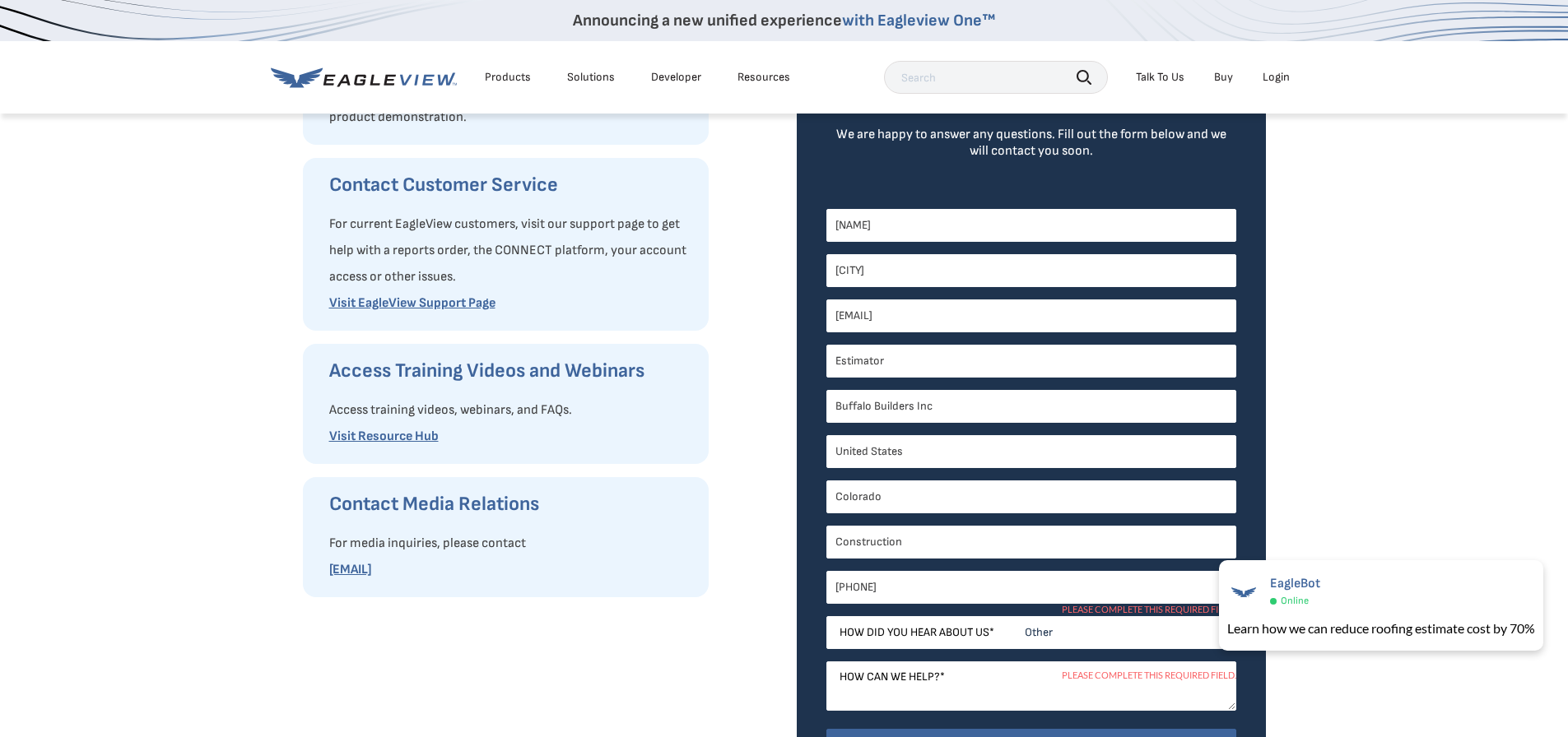 click on "Please Select Search Engine Social Media Word of Mouth Podcast Online Advertisement Event or Webinar Other" at bounding box center [1031, 633] 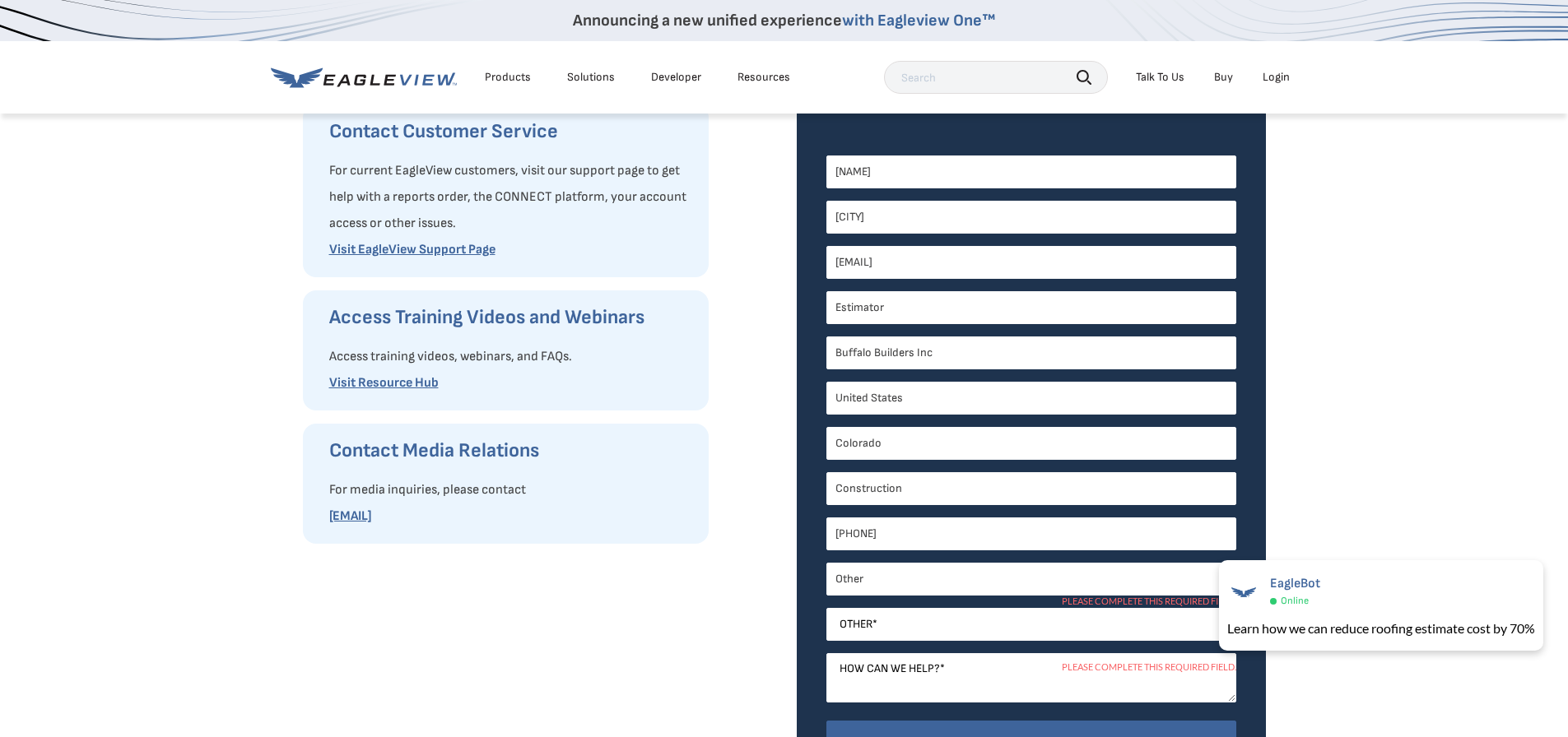 scroll, scrollTop: 367, scrollLeft: 0, axis: vertical 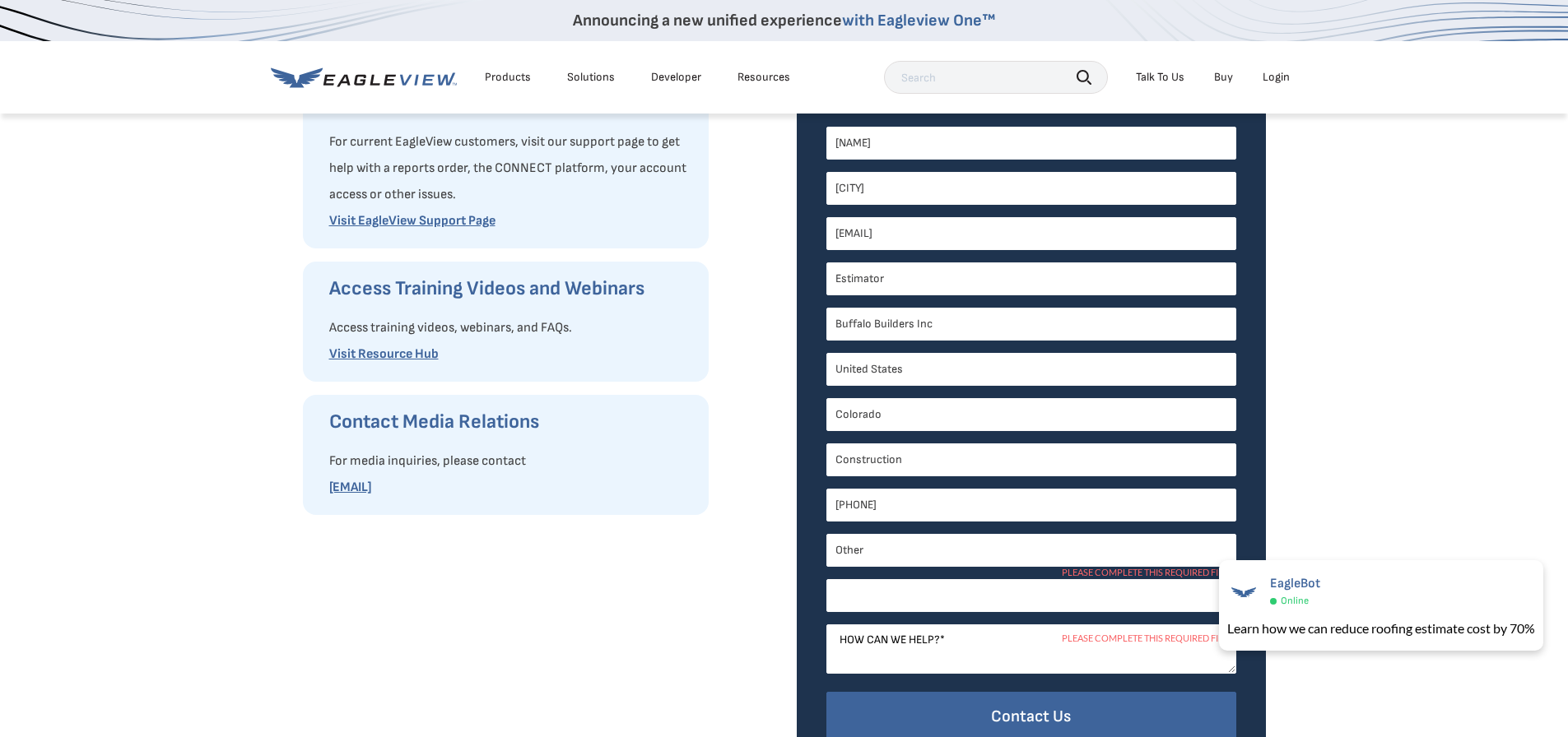 click on "Other *" at bounding box center (1031, 596) 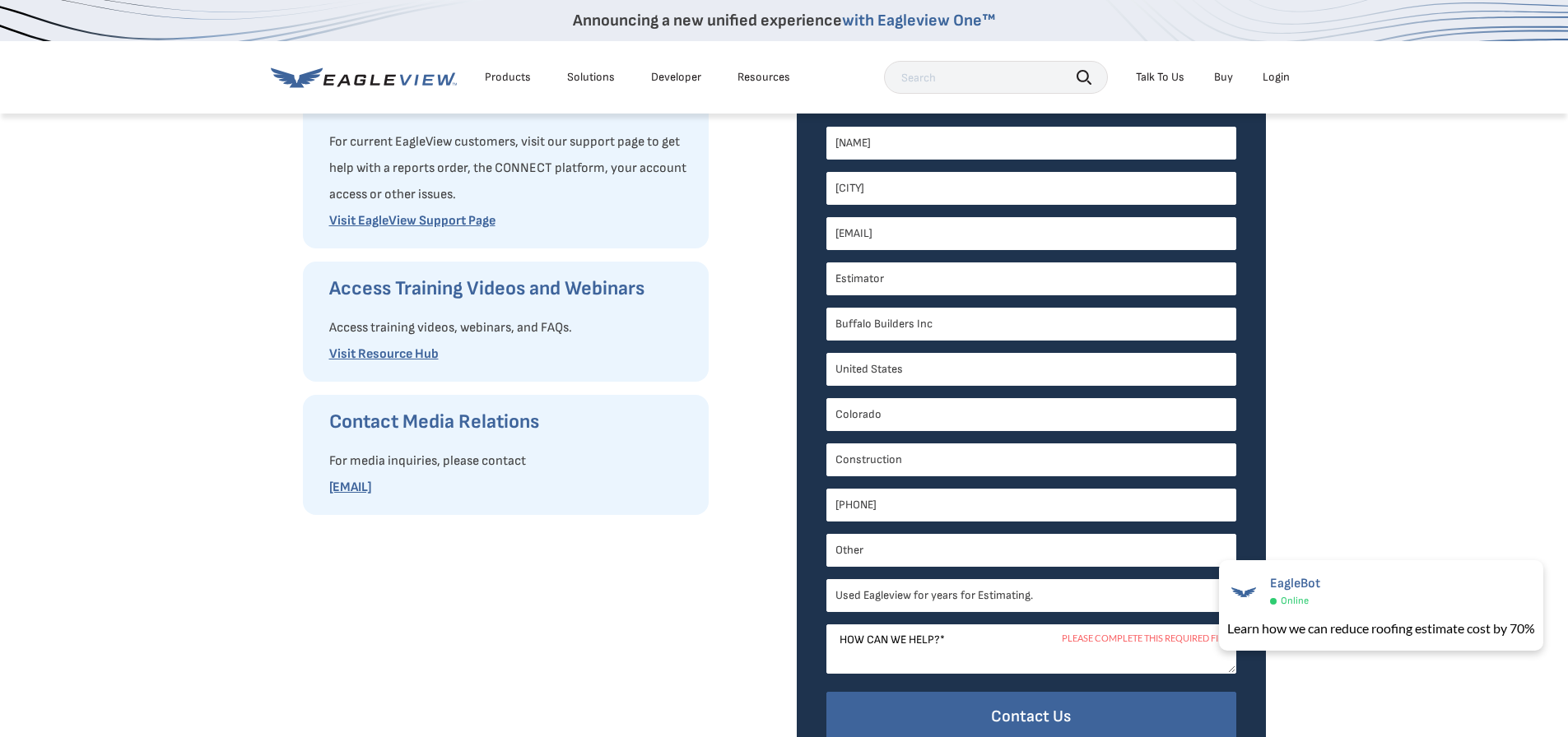 type on "Used Eagleview for years for Estimating." 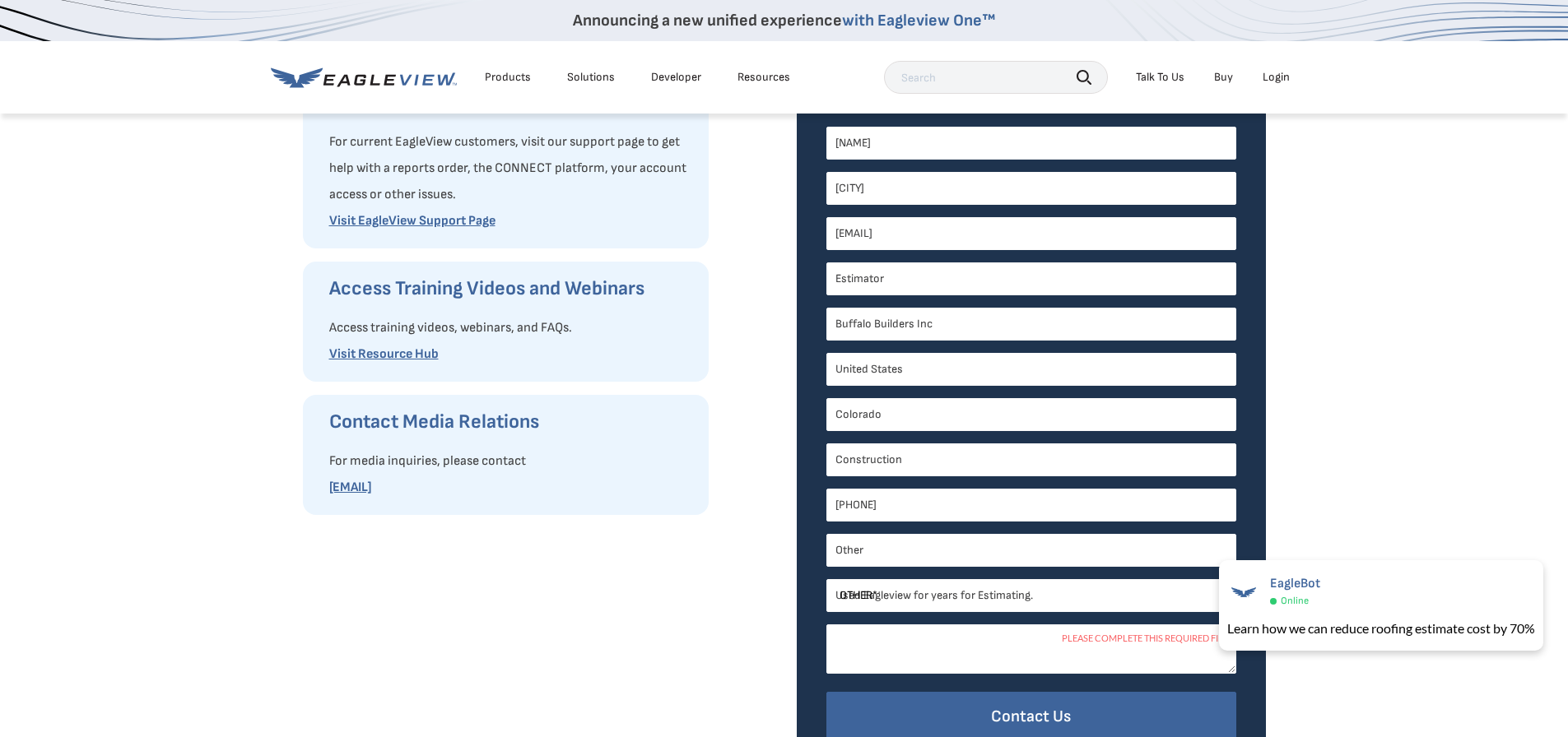 click on "How can we help? *" at bounding box center [1031, 649] 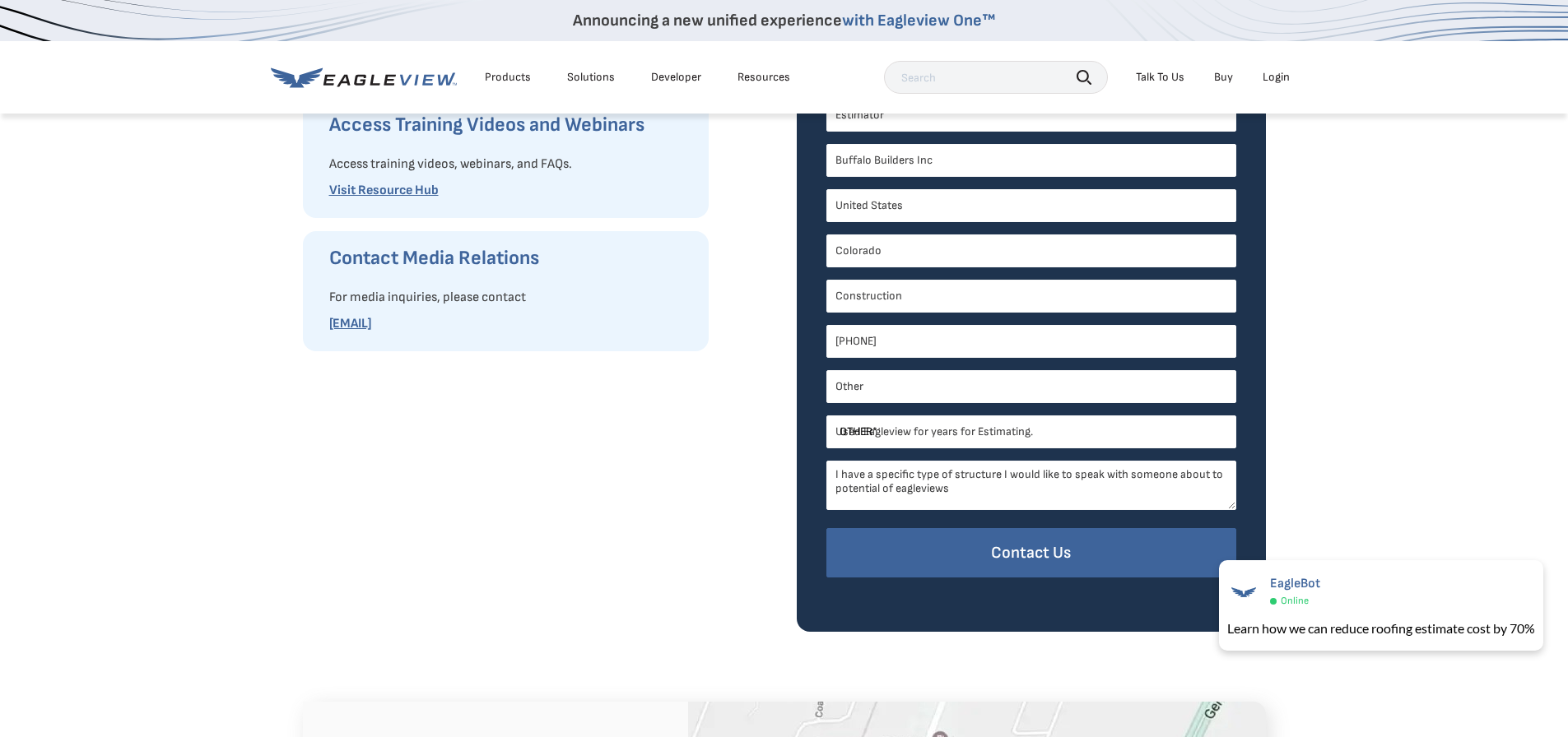scroll, scrollTop: 531, scrollLeft: 0, axis: vertical 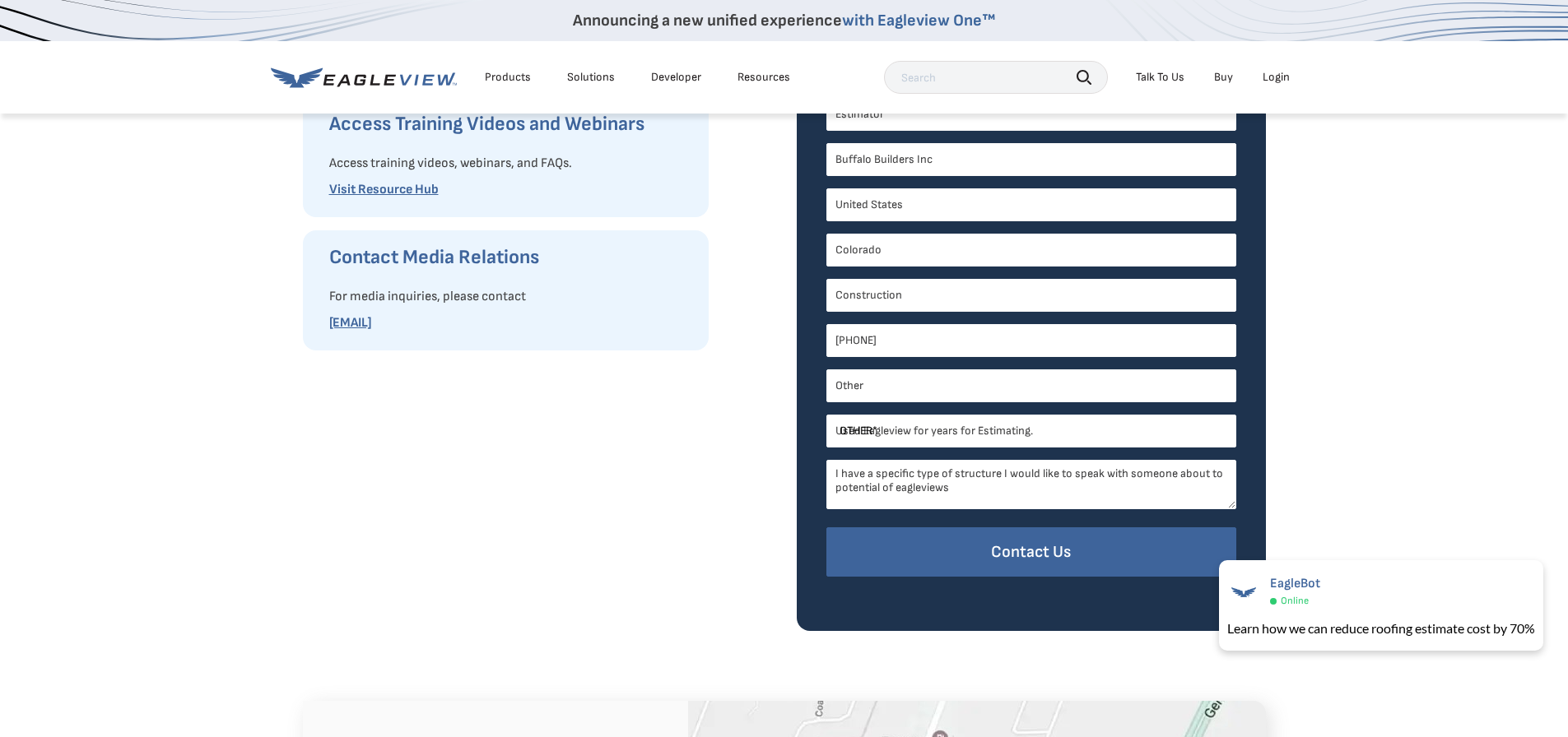 click on "I have a specific type of structure I would like to speak with someone about to potential of eagleviews" at bounding box center [1031, 484] 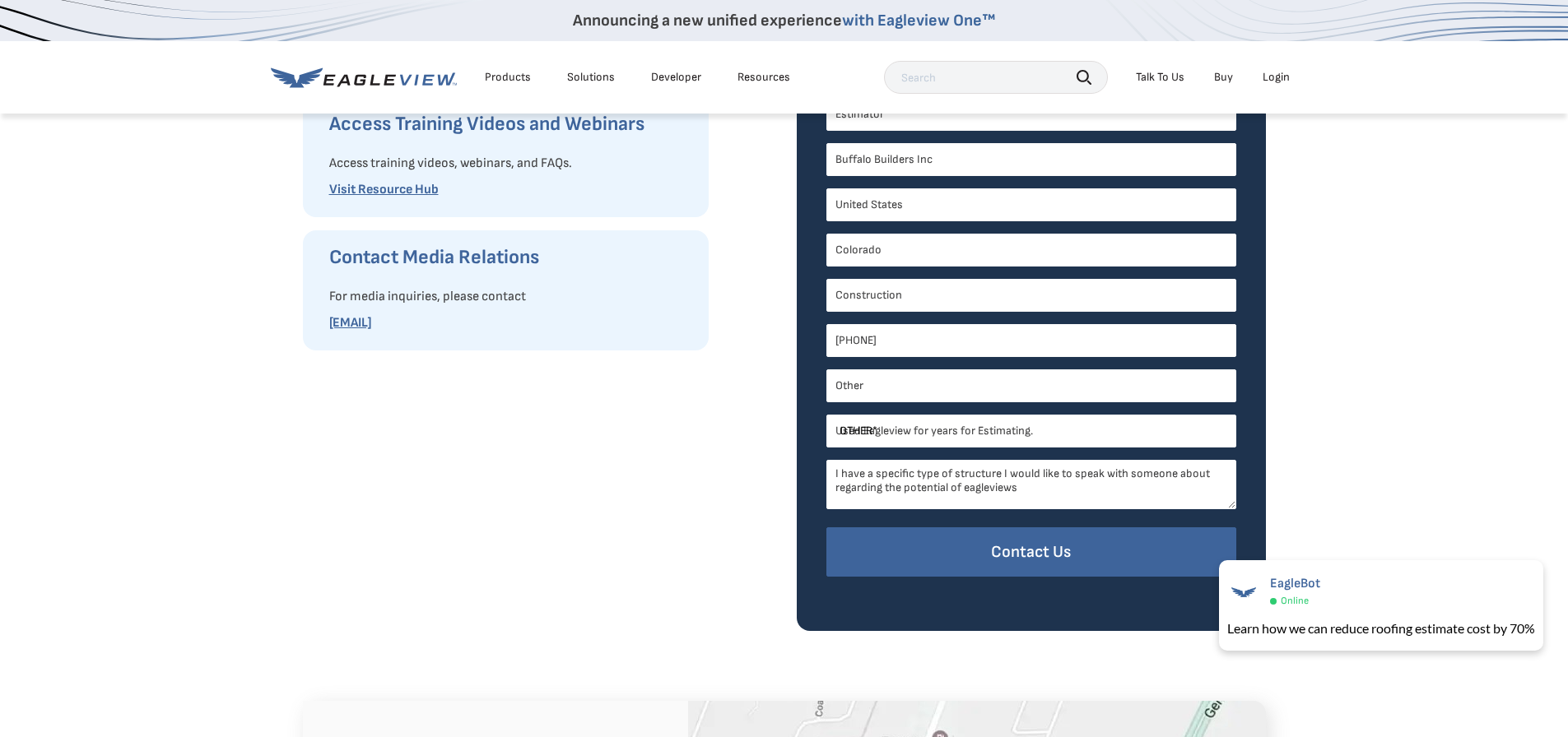 click on "I have a specific type of structure I would like to speak with someone about regarding the potential of eagleviews" at bounding box center (1031, 484) 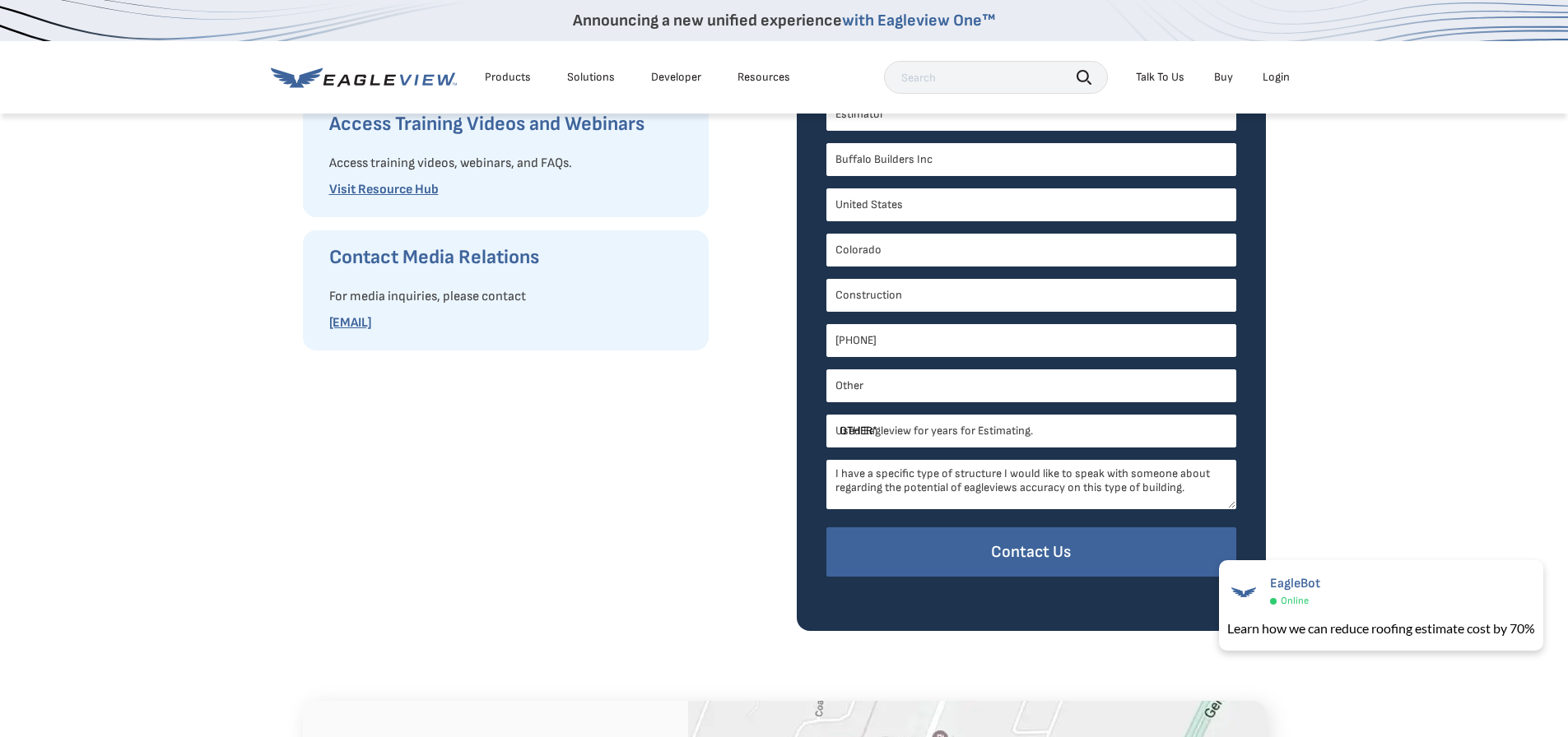 click on "I have a specific type of structure I would like to speak with someone about regarding the potential of eagleviews accuracy on this type of building." at bounding box center [1031, 484] 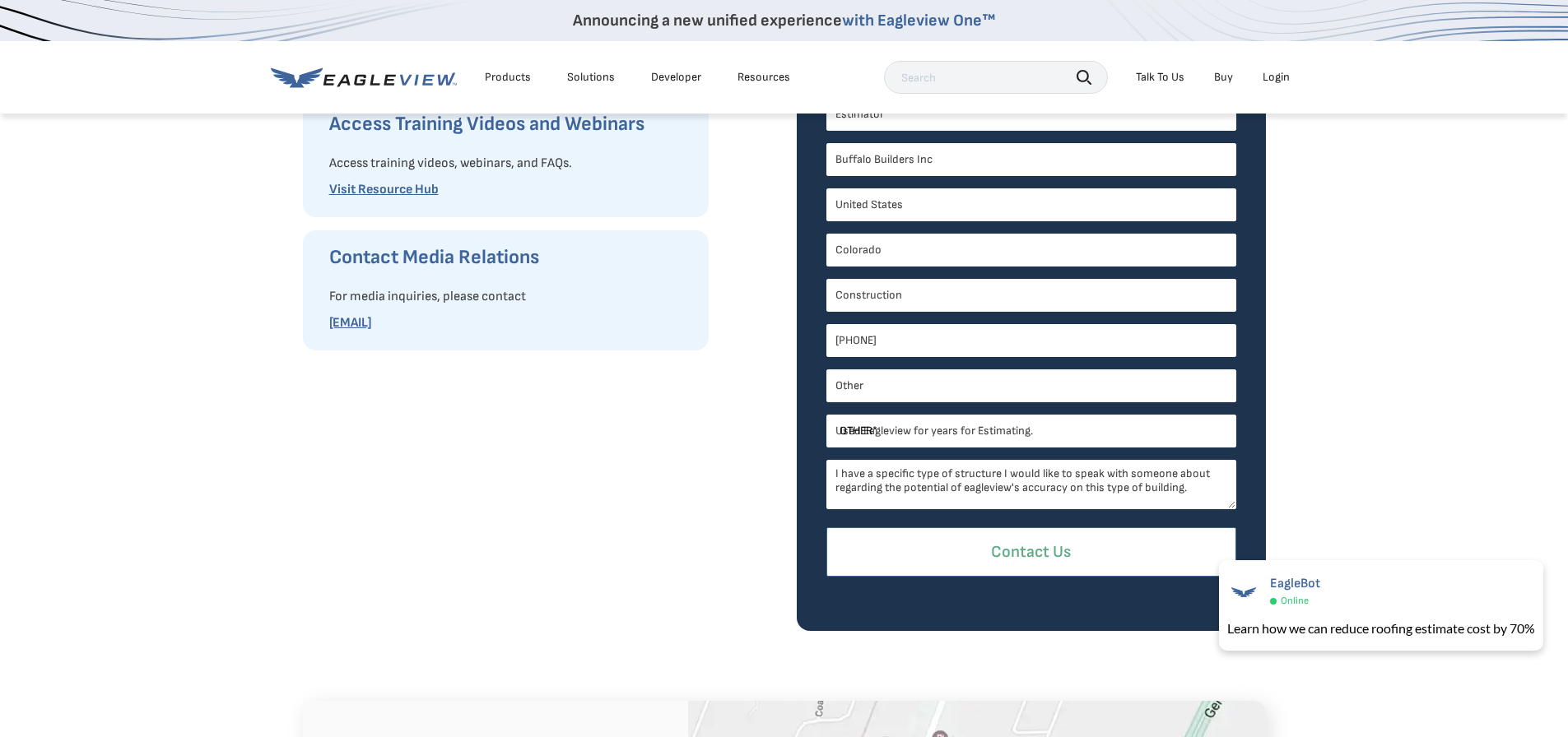 type on "I have a specific type of structure I would like to speak with someone about regarding the potential of eagleview's accuracy on this type of building." 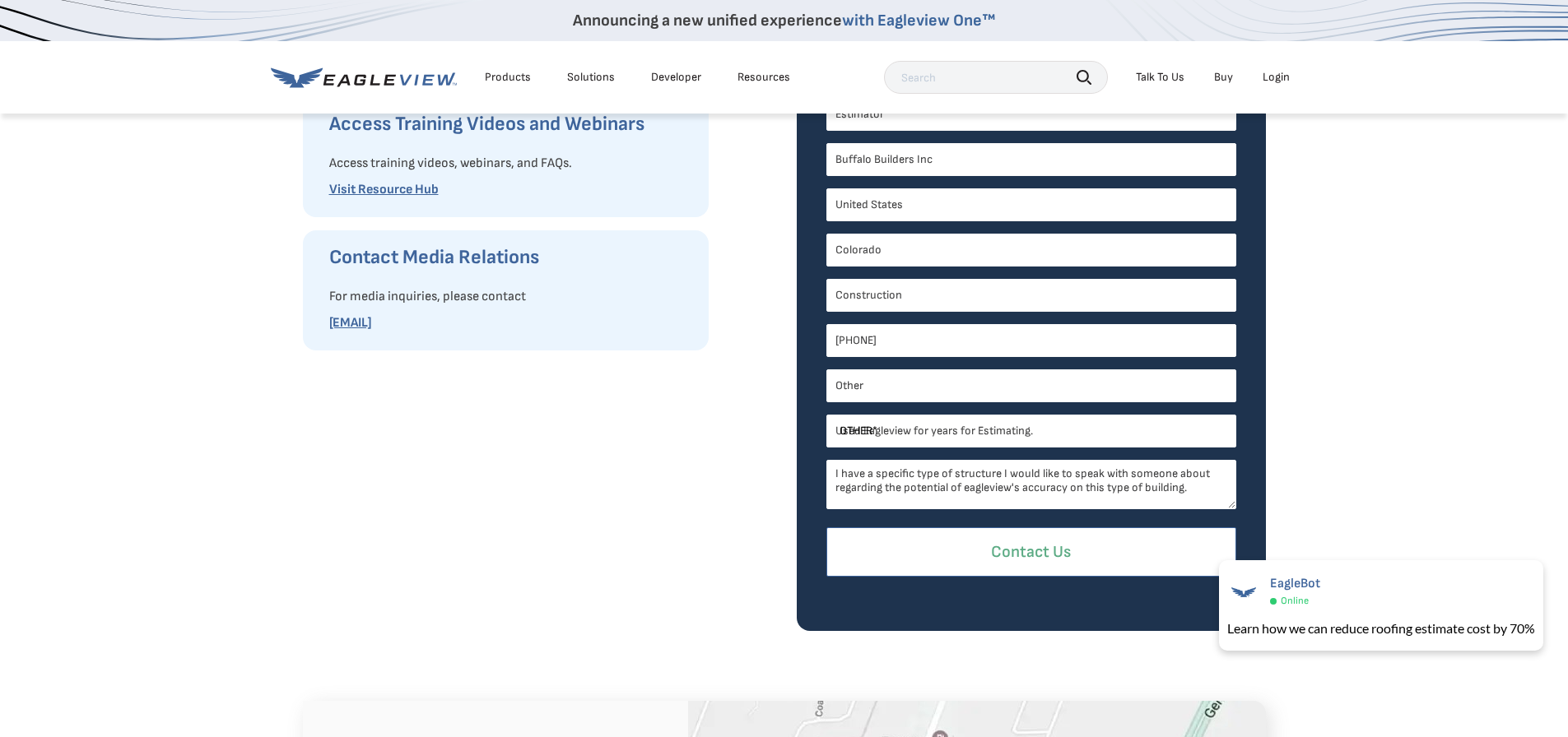 click on "Contact Us" at bounding box center (1031, 552) 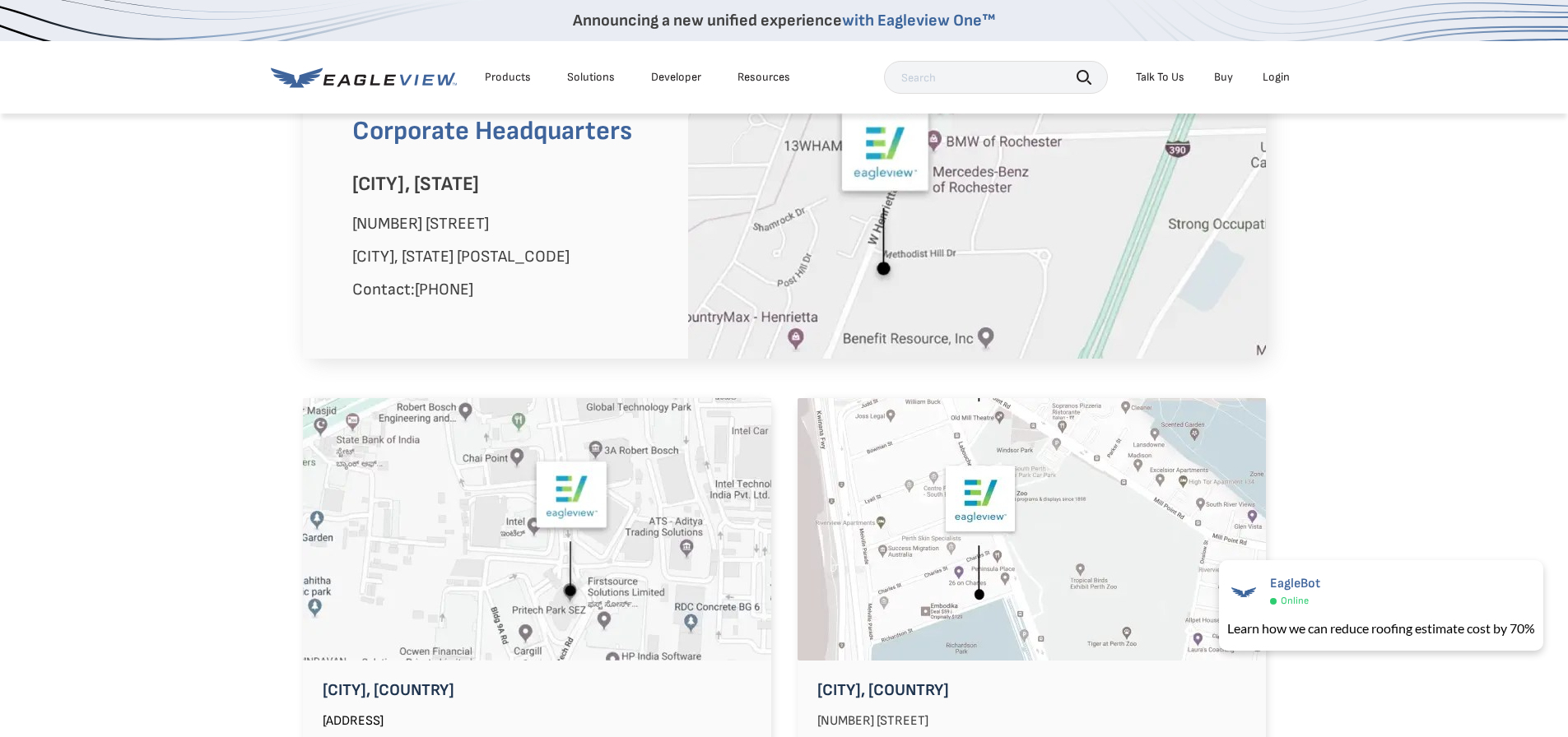 scroll, scrollTop: 860, scrollLeft: 0, axis: vertical 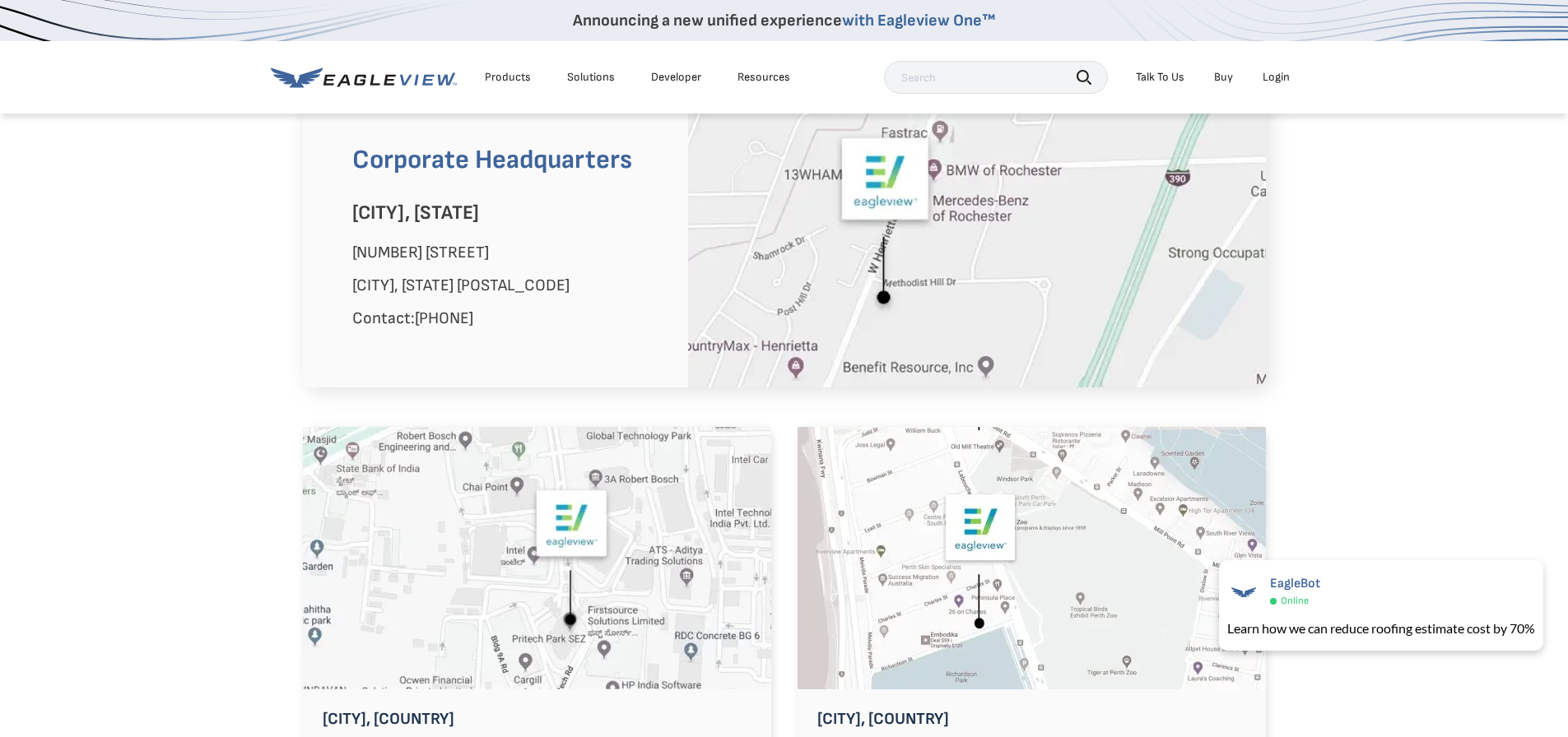 click at bounding box center [1525, 2523] 